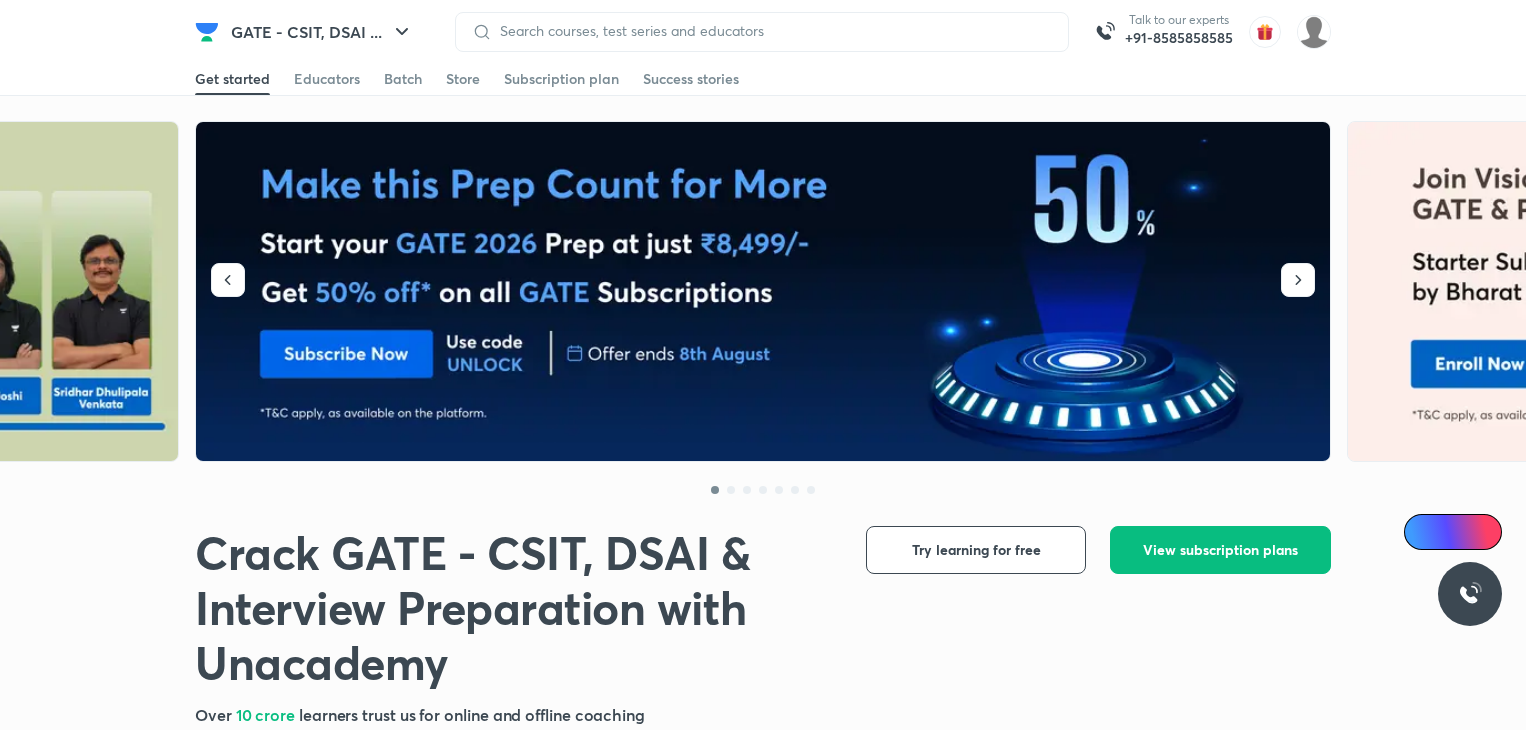 scroll, scrollTop: 0, scrollLeft: 0, axis: both 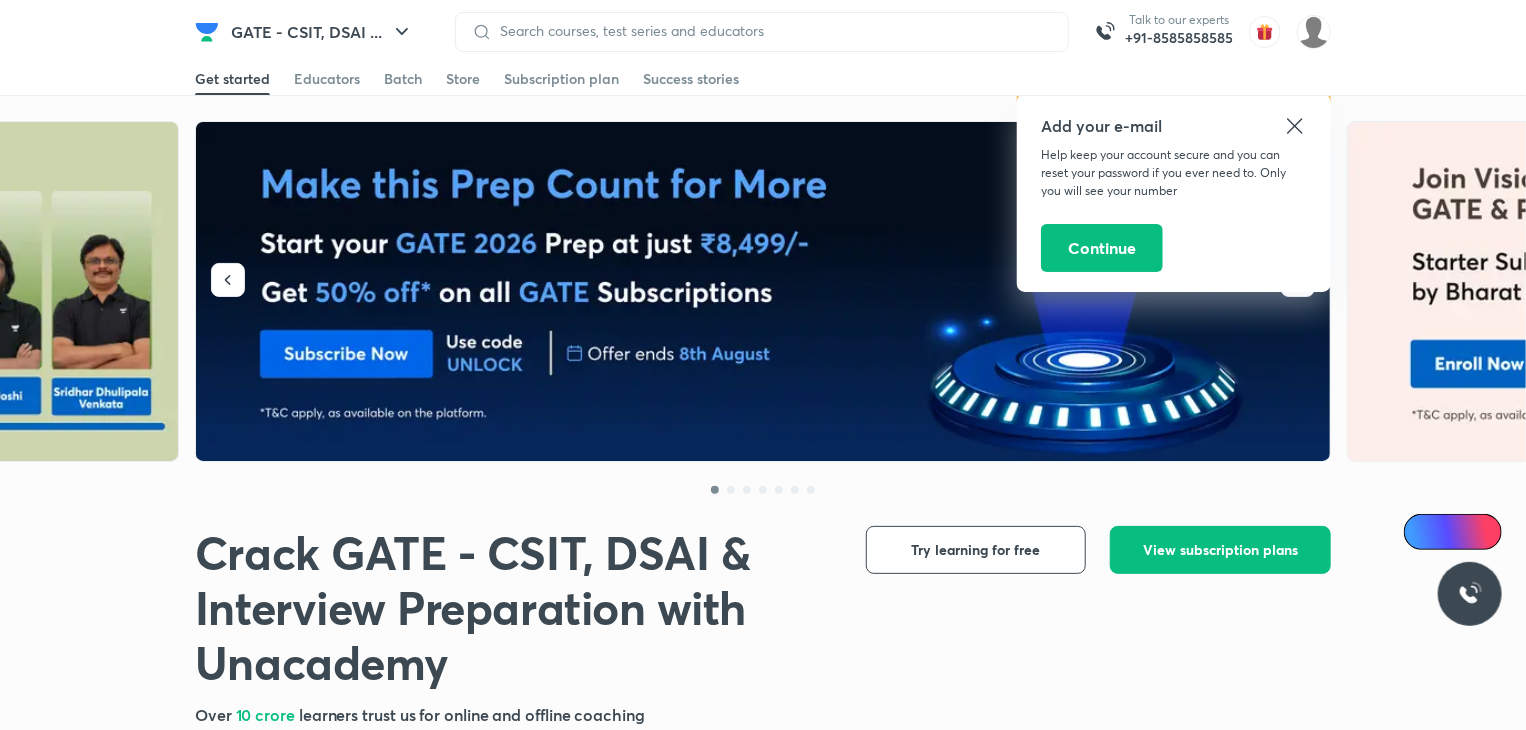 click 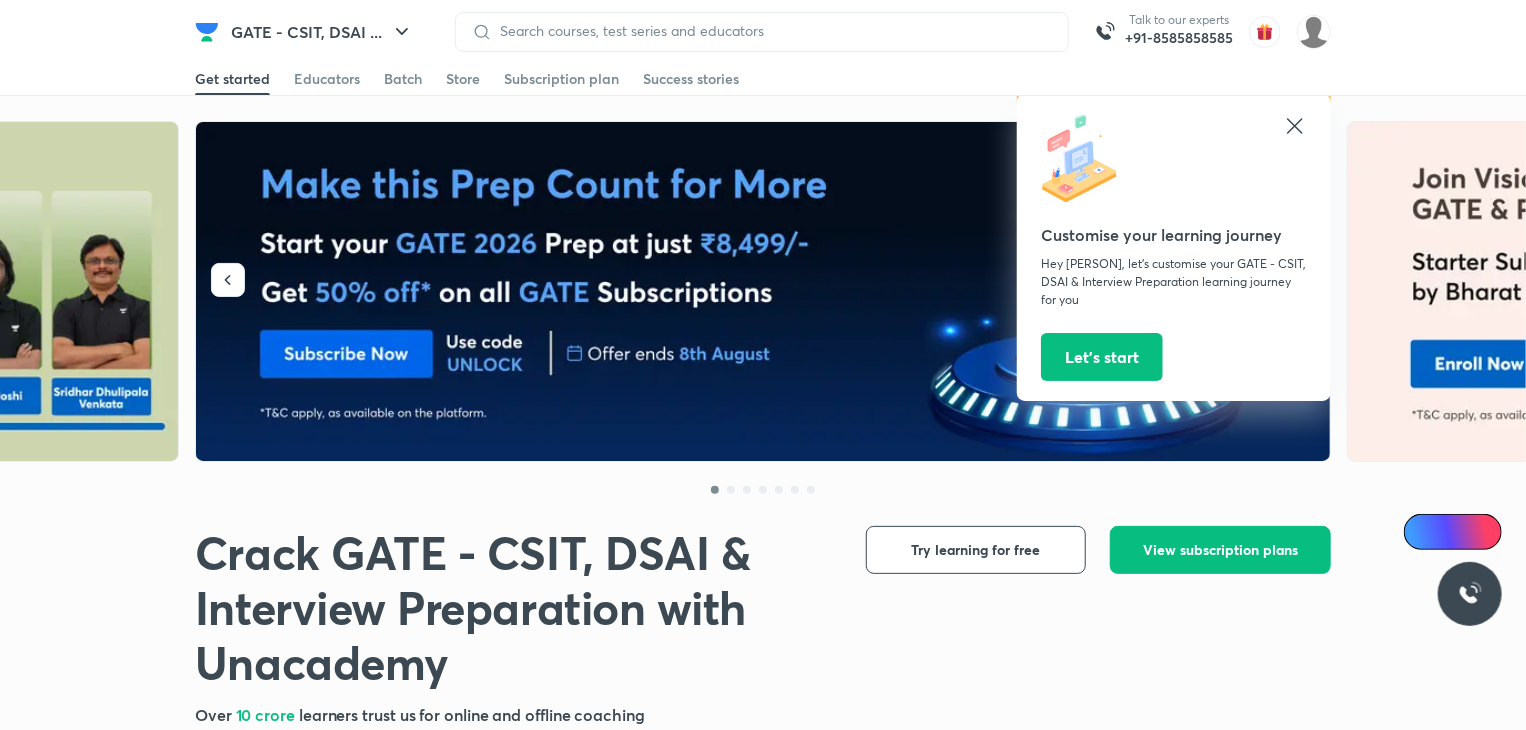 click 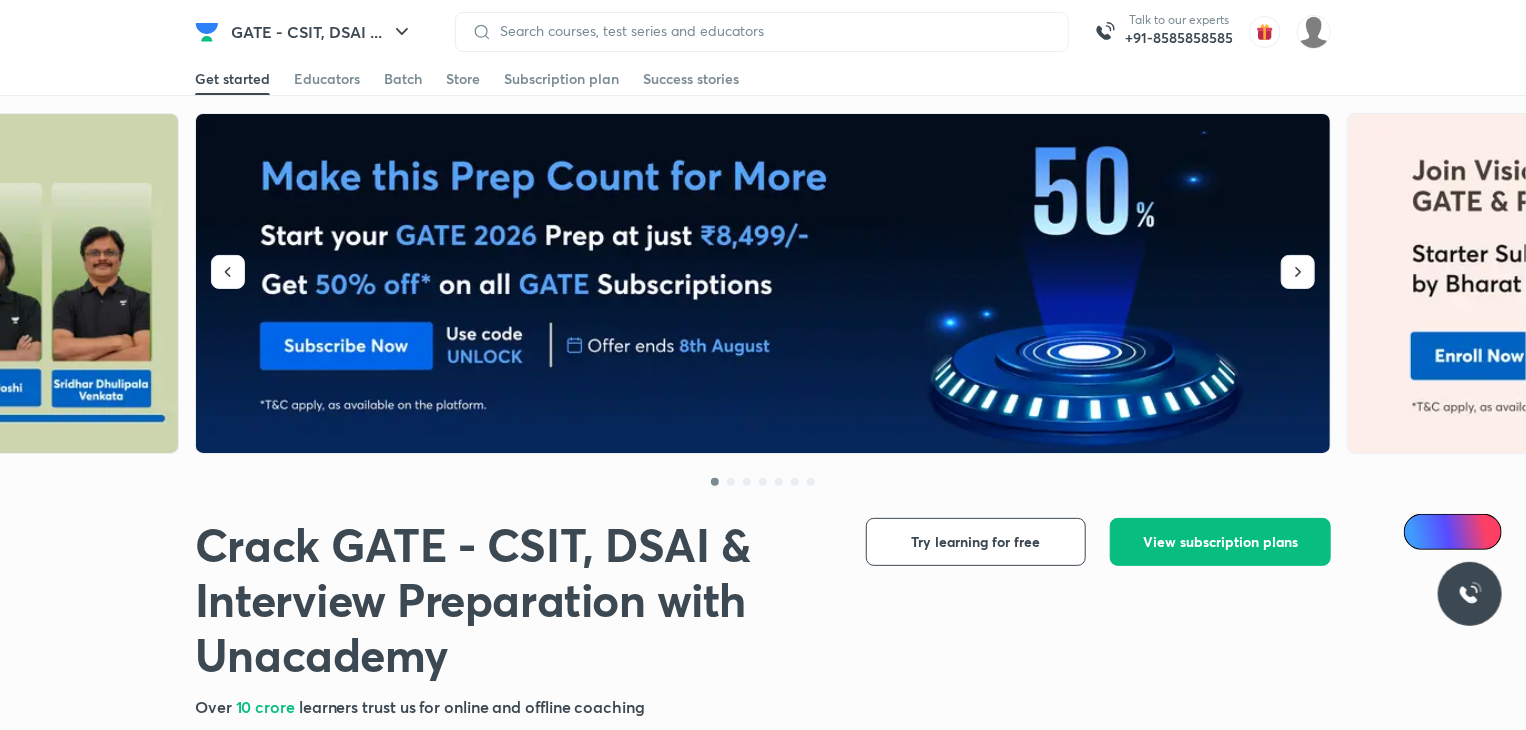 scroll, scrollTop: 0, scrollLeft: 0, axis: both 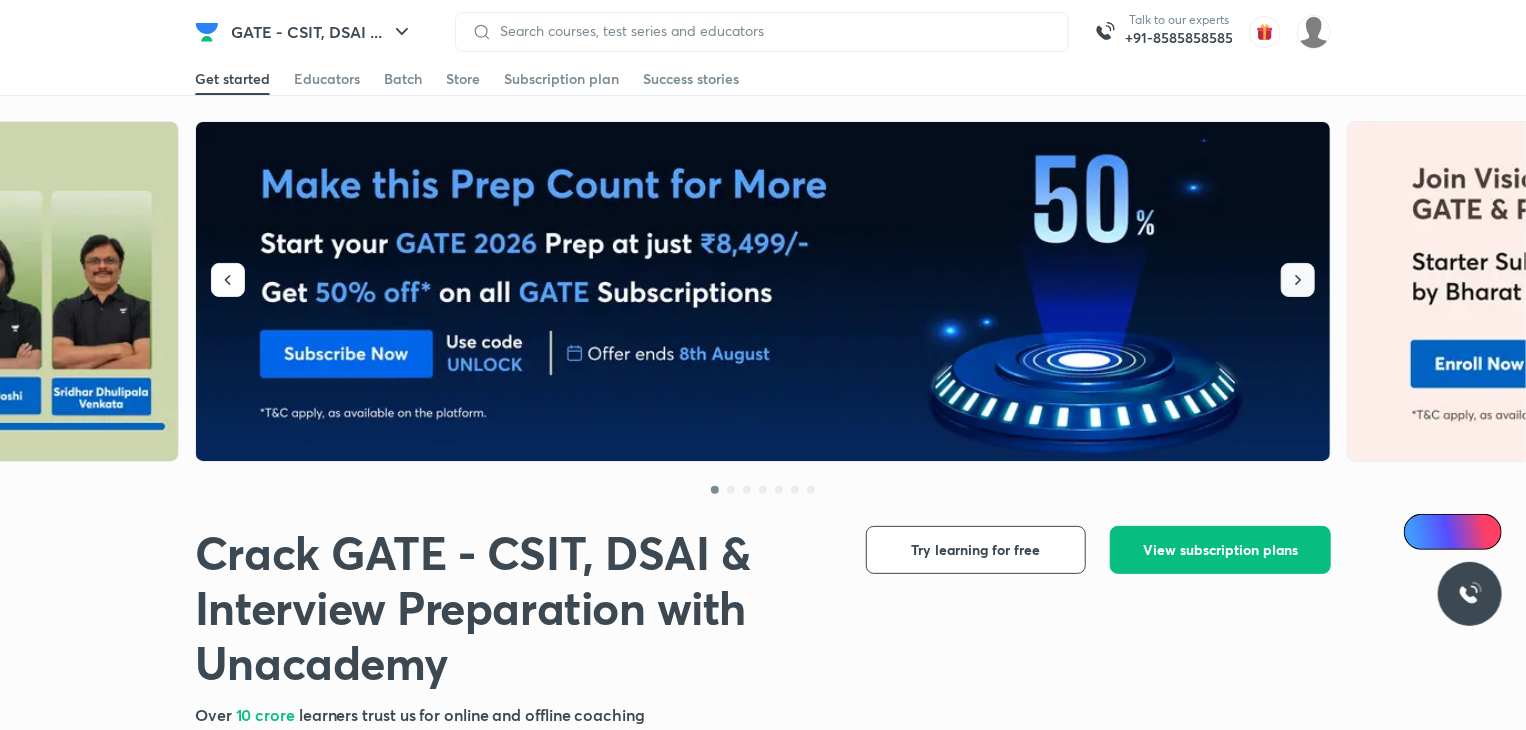 click 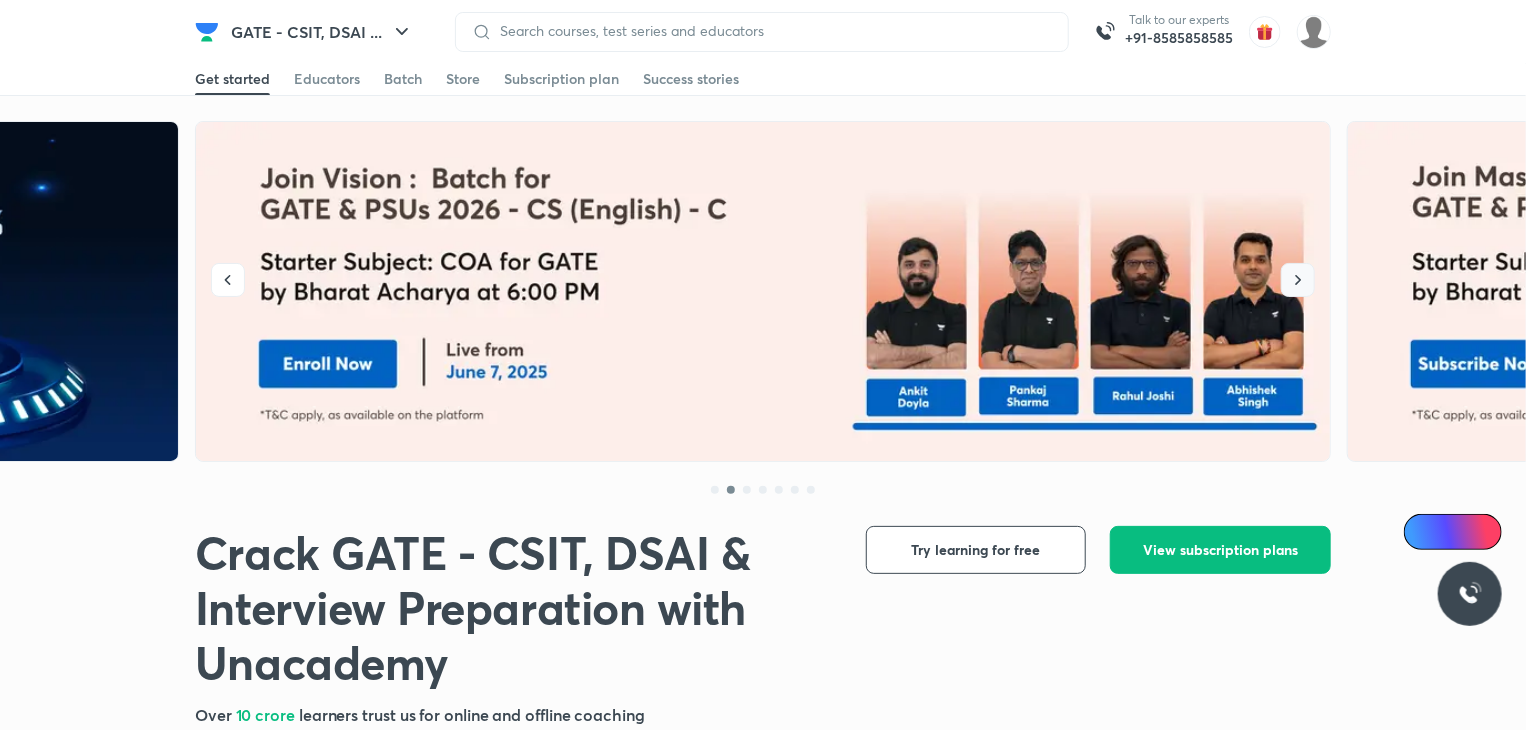 click 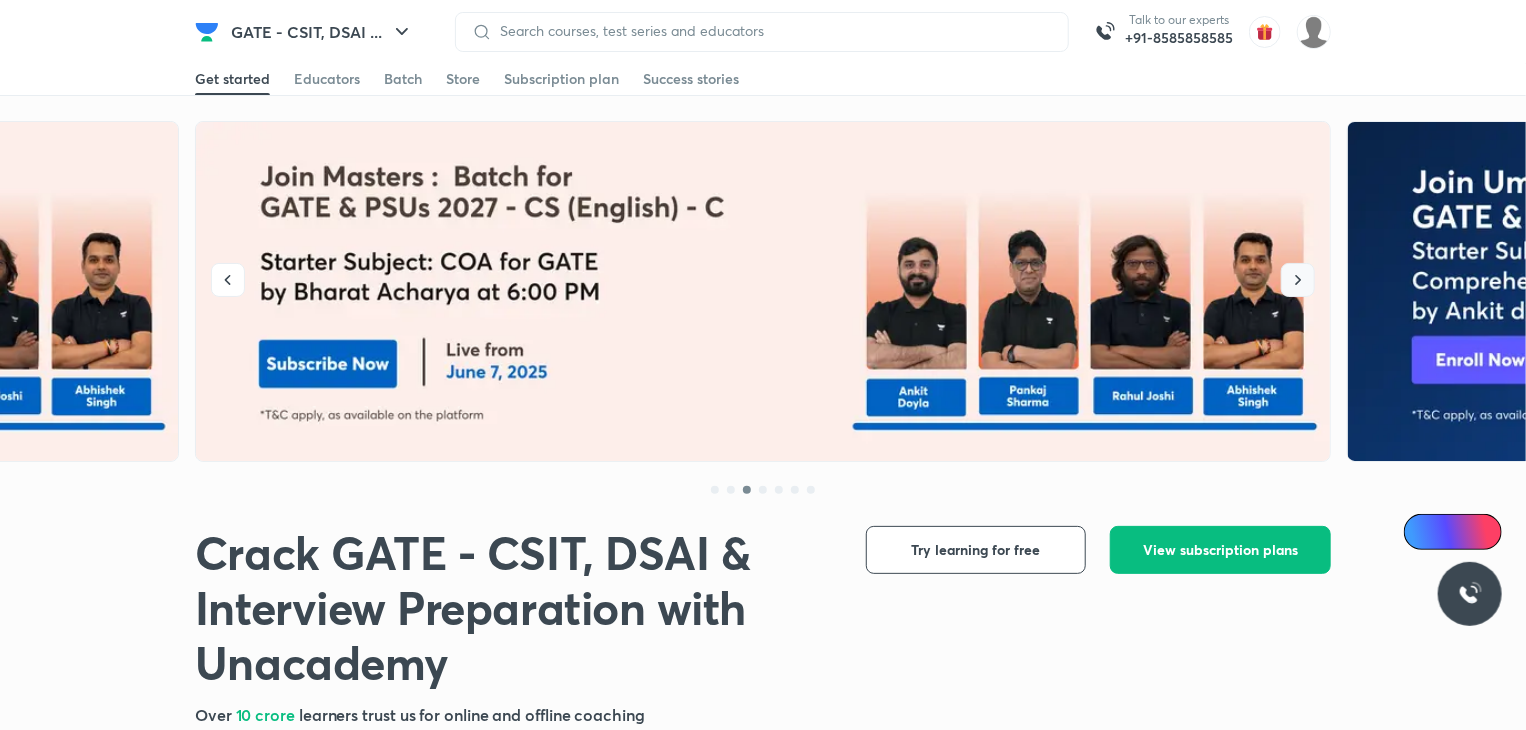 click 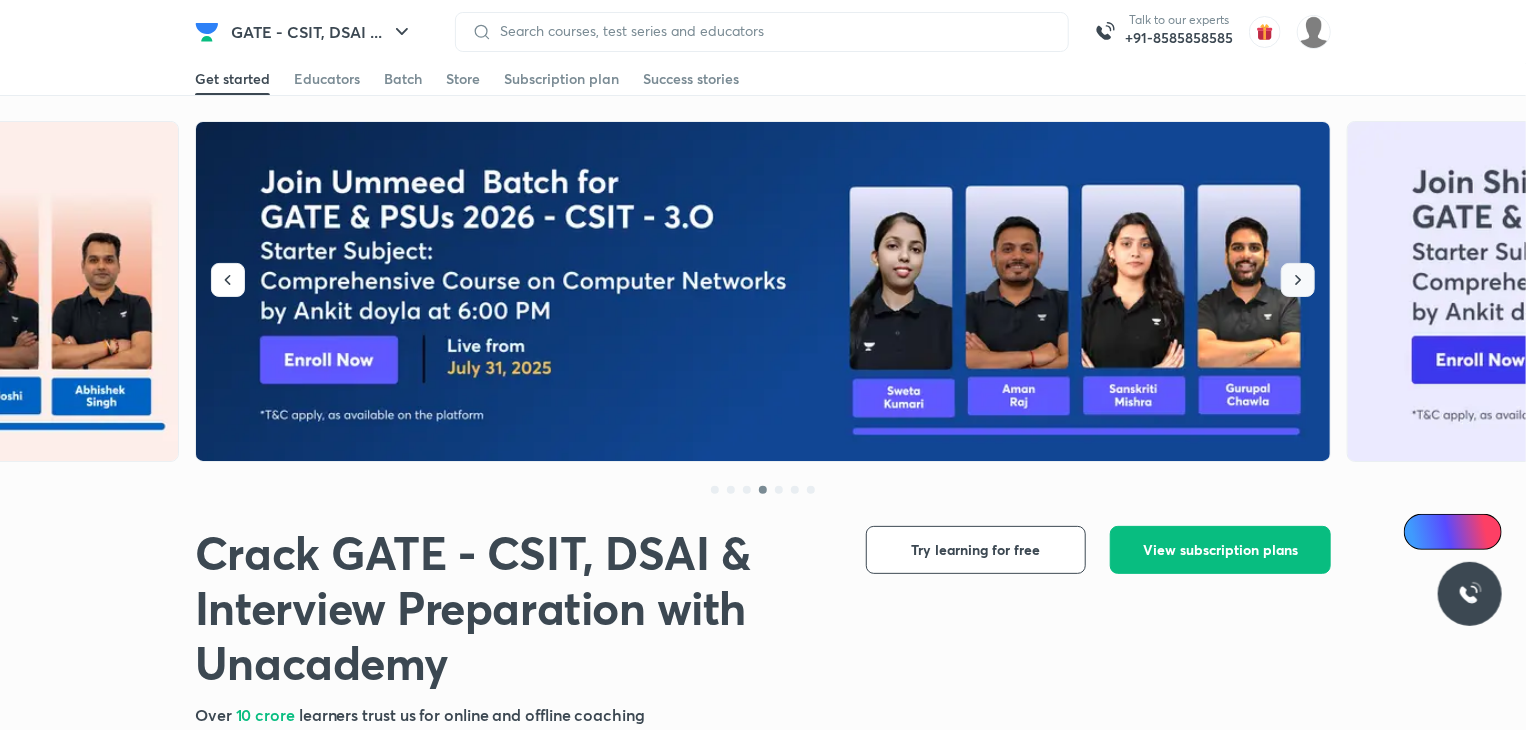 click 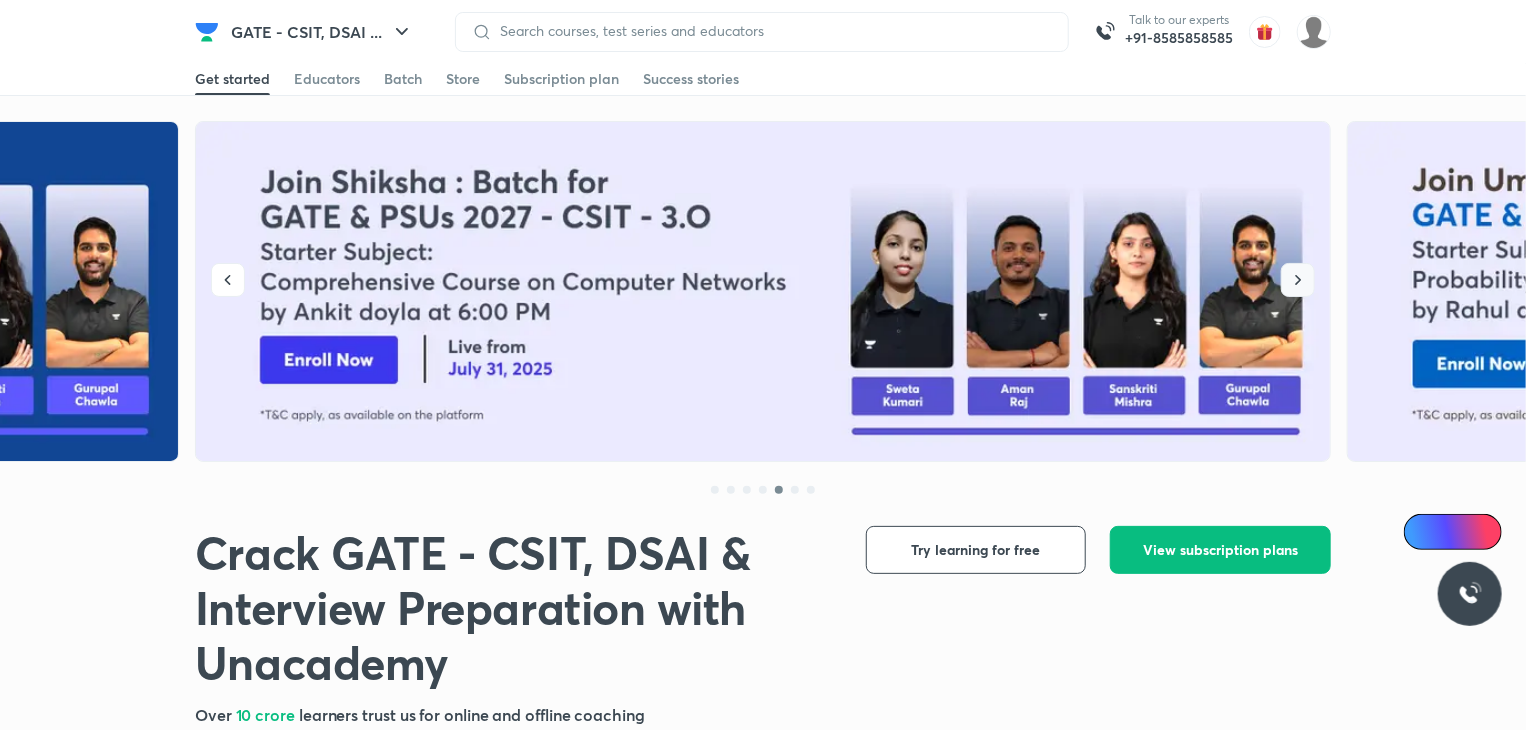 click 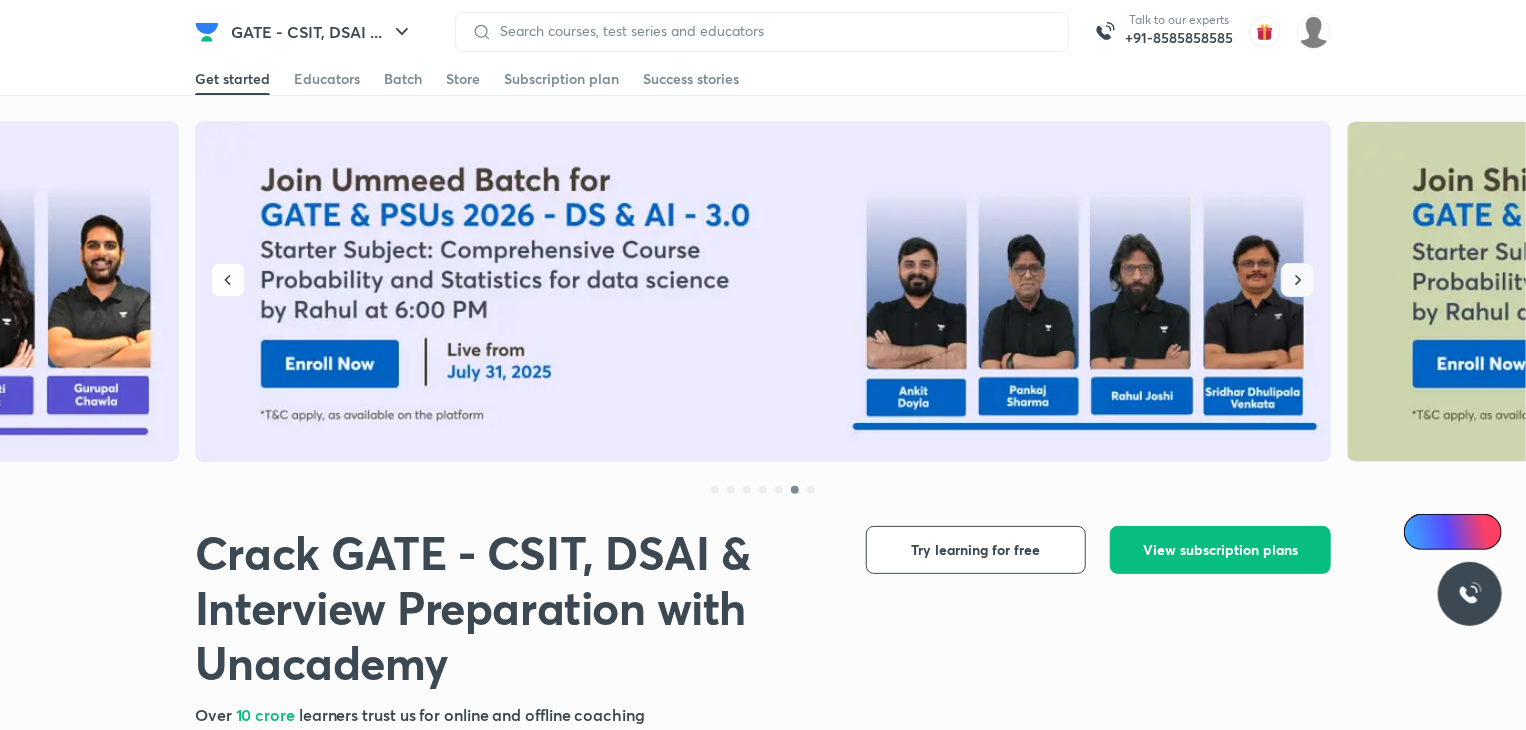 click 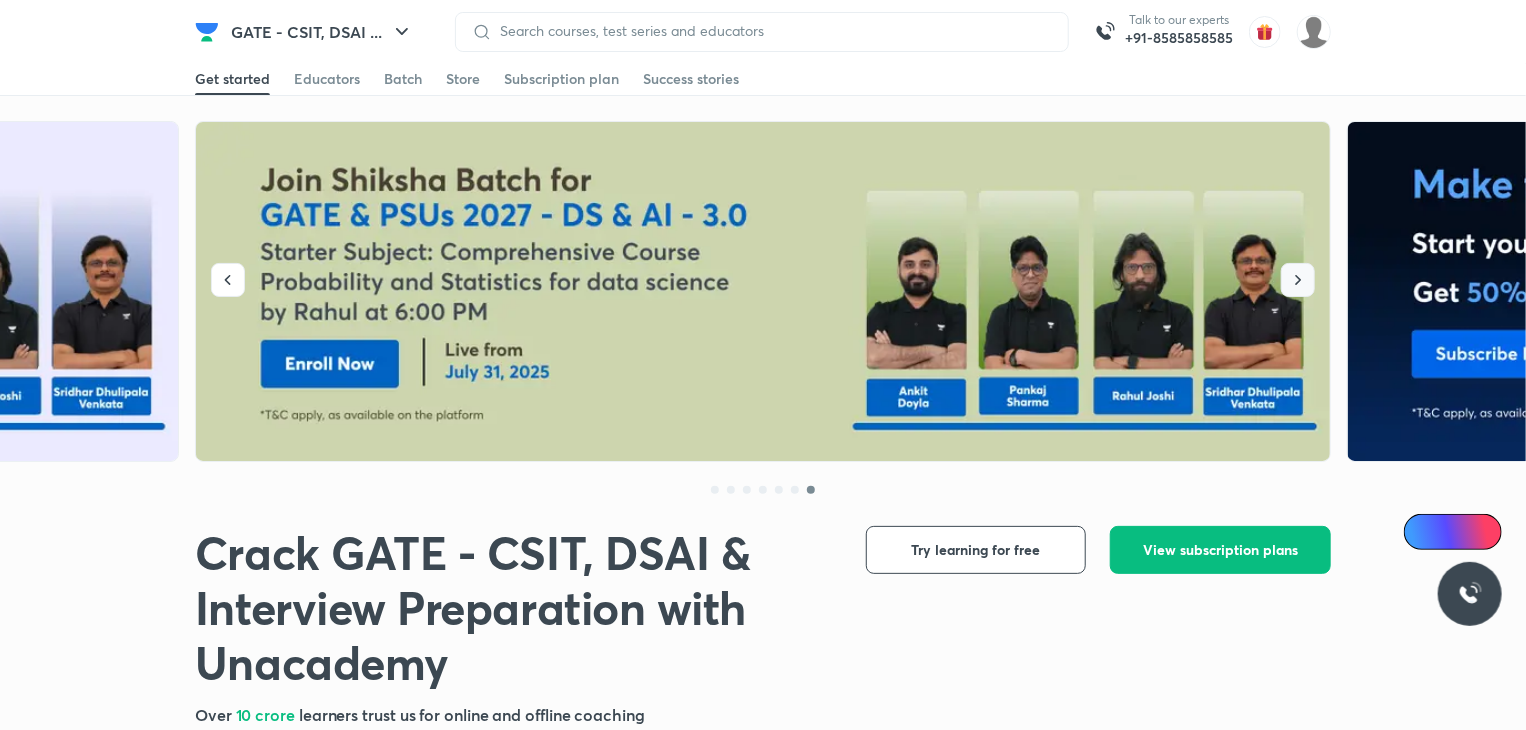 click 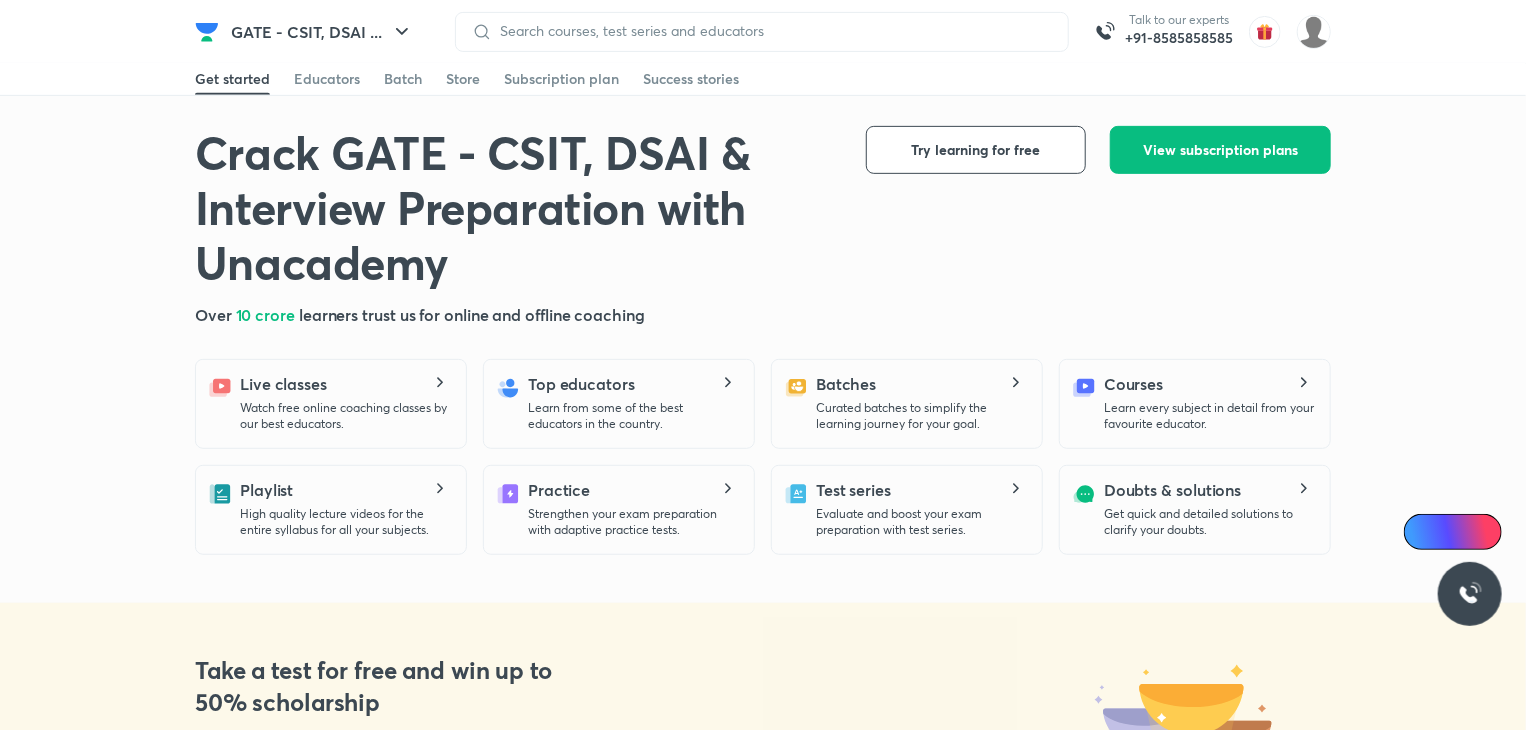 scroll, scrollTop: 402, scrollLeft: 0, axis: vertical 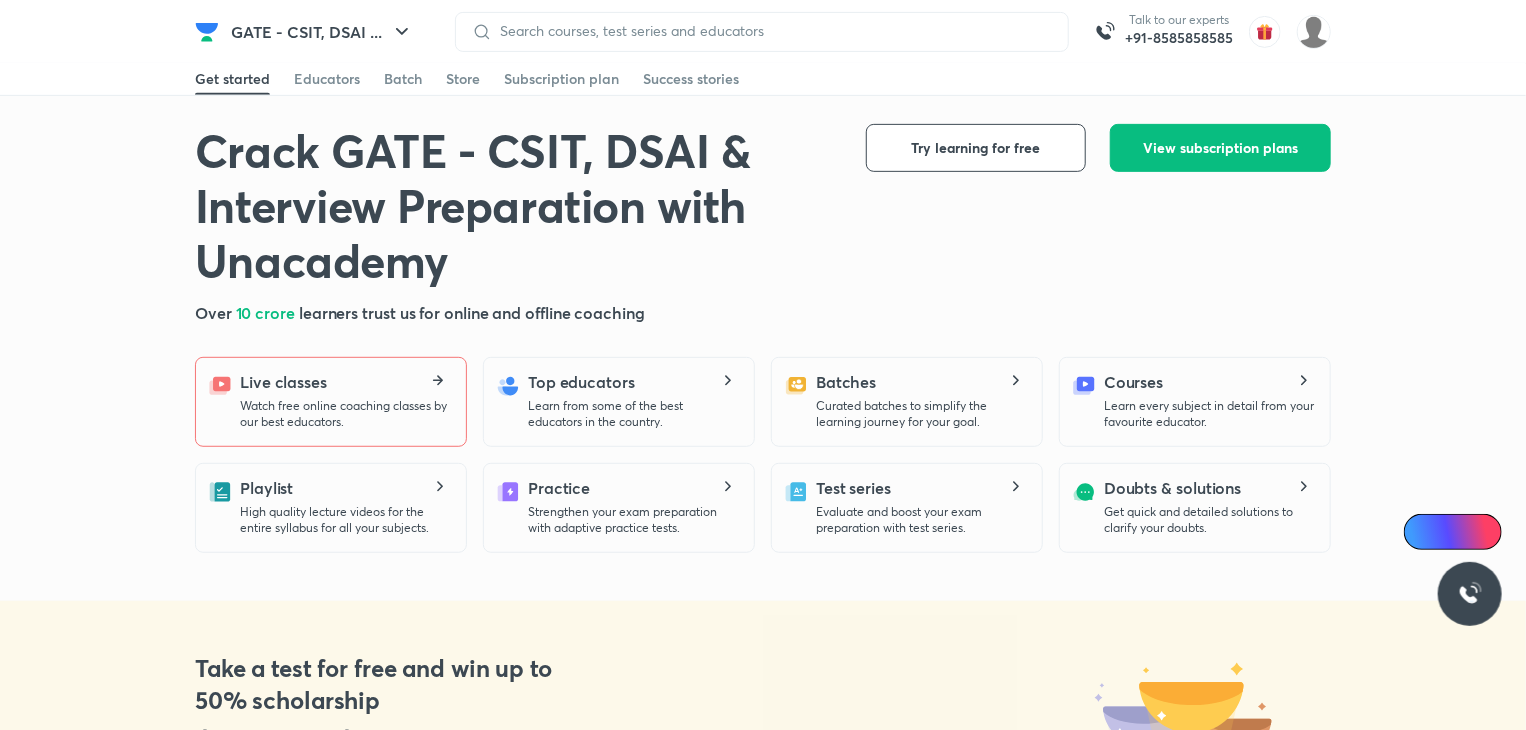 click 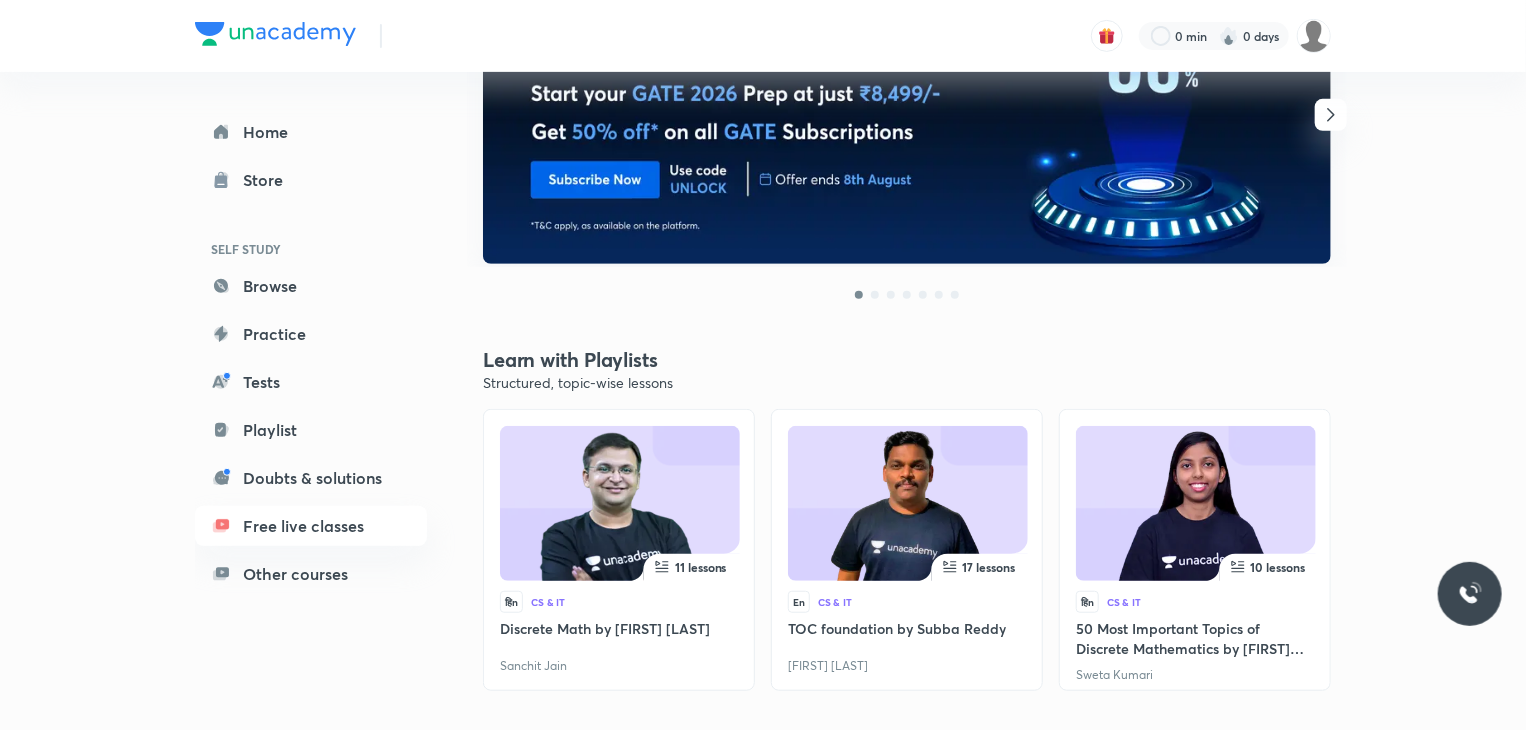 scroll, scrollTop: 0, scrollLeft: 0, axis: both 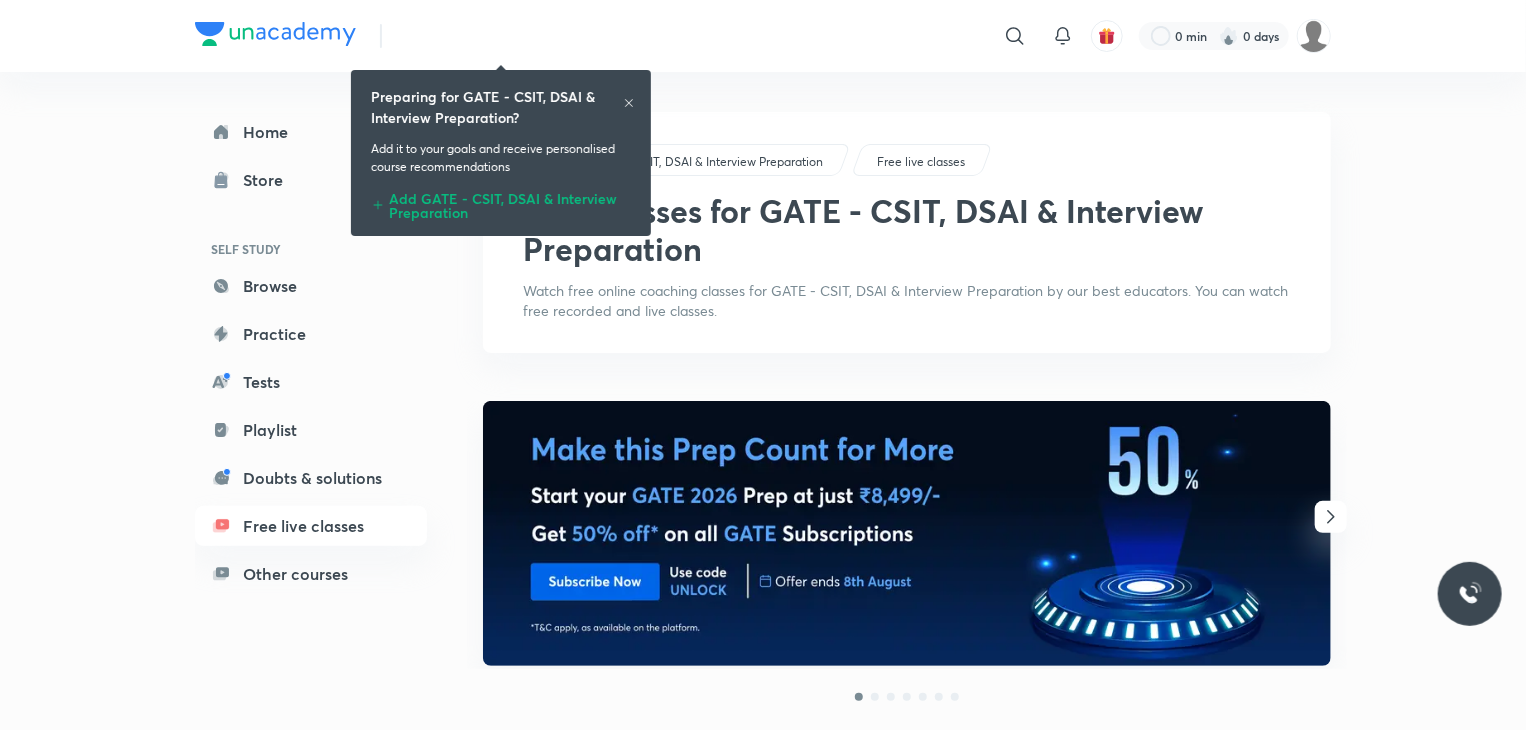 click 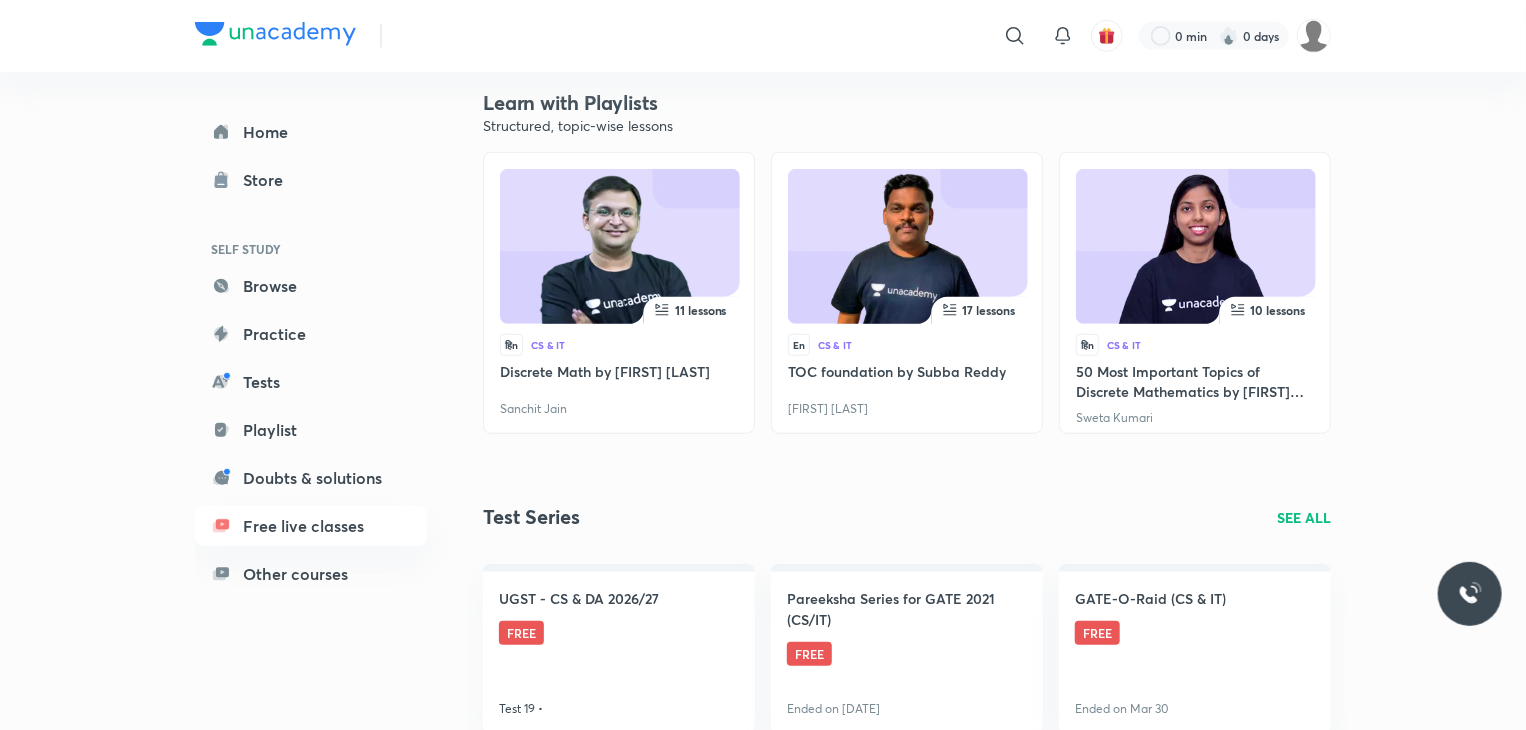 scroll, scrollTop: 671, scrollLeft: 0, axis: vertical 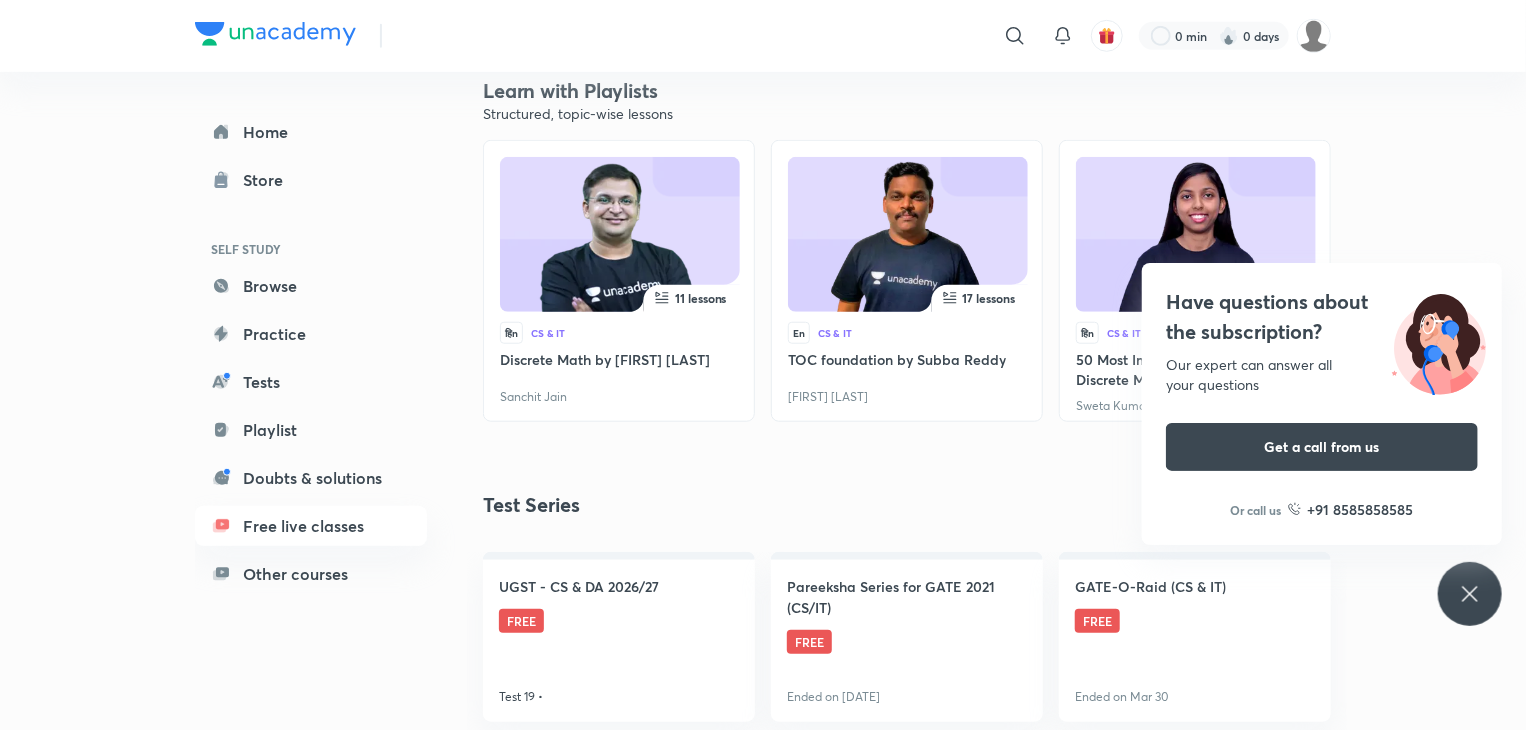 click at bounding box center [620, 238] 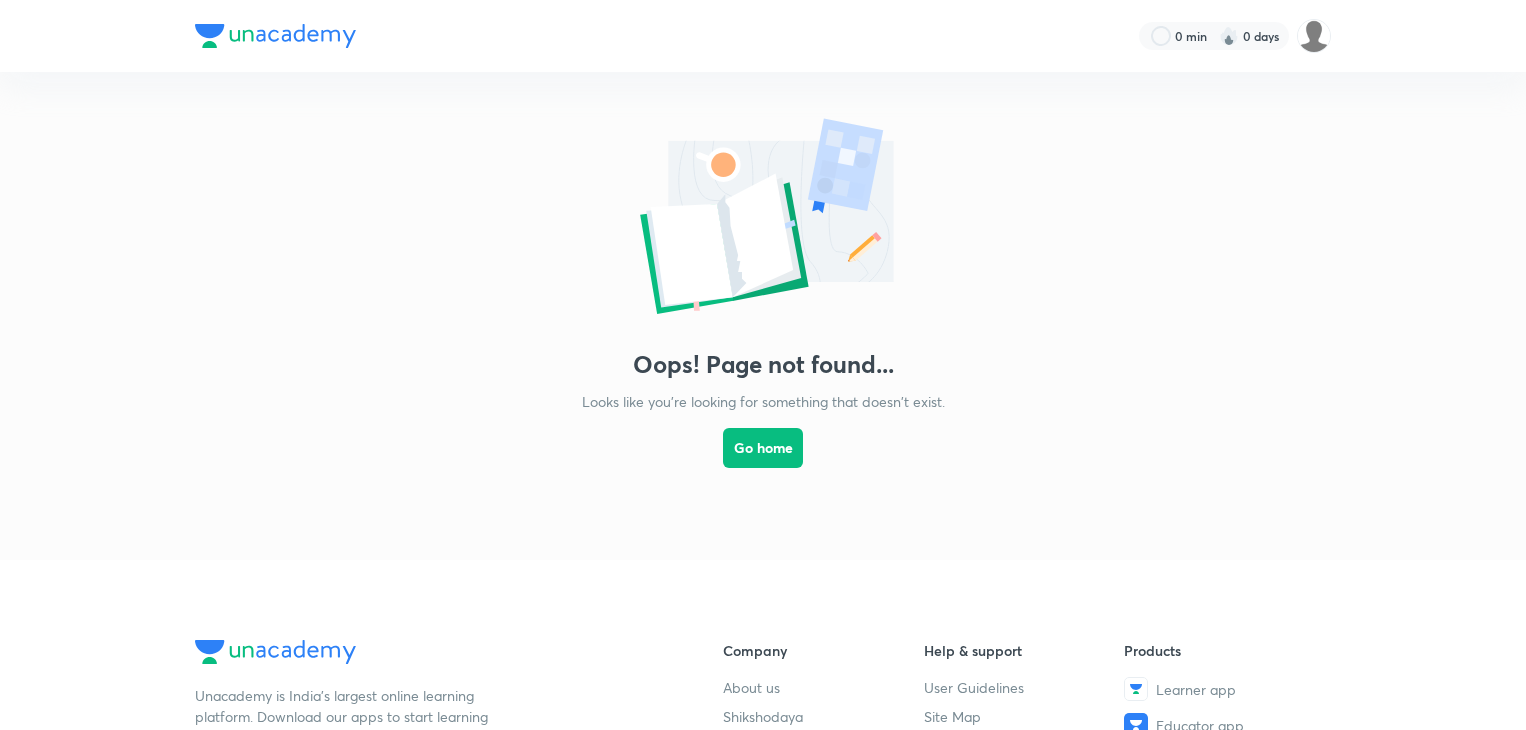 scroll, scrollTop: 0, scrollLeft: 0, axis: both 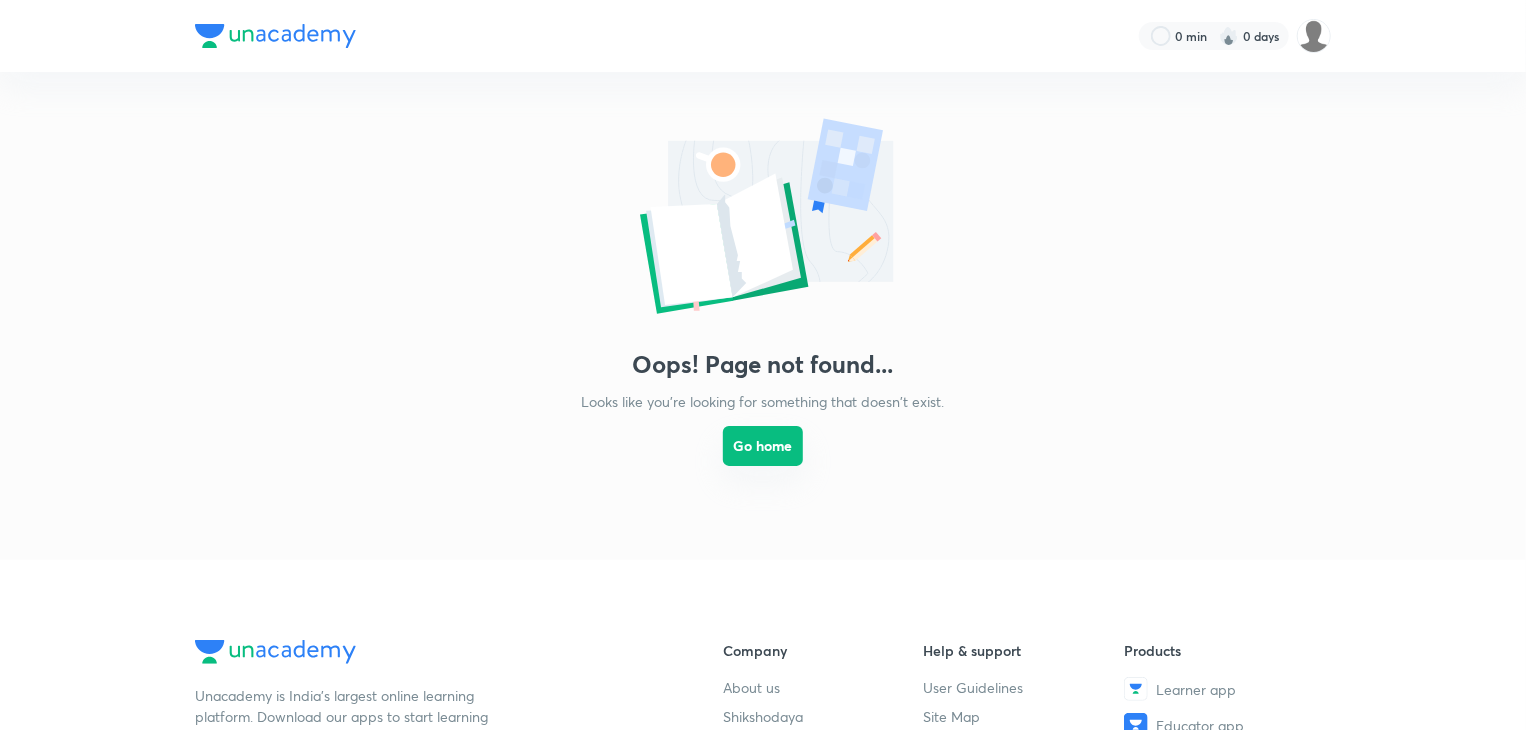 click on "Go home" at bounding box center (763, 446) 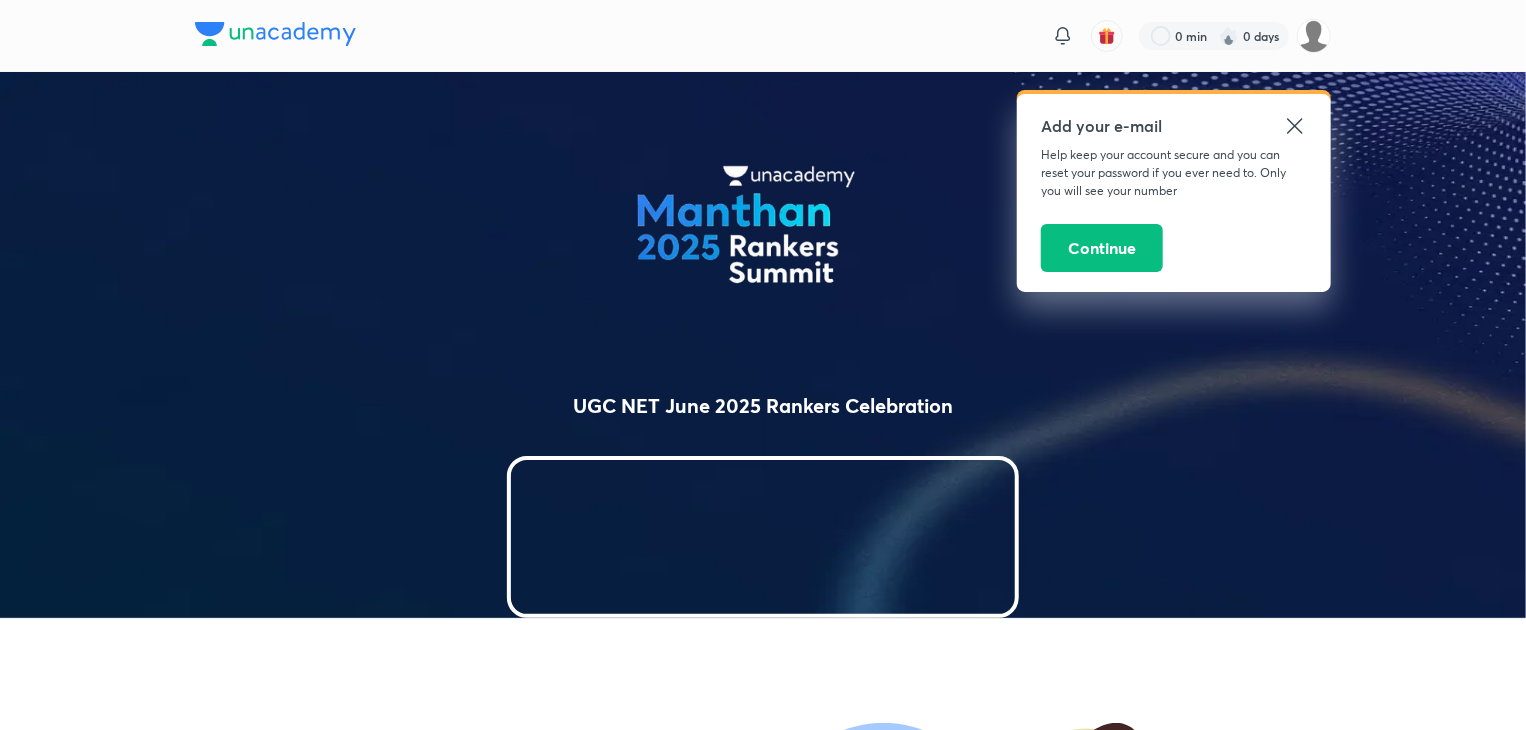 click on "Add your e-mail Help keep your account secure and you can reset your password if you ever need to. Only you will see your number Continue" at bounding box center [1174, 193] 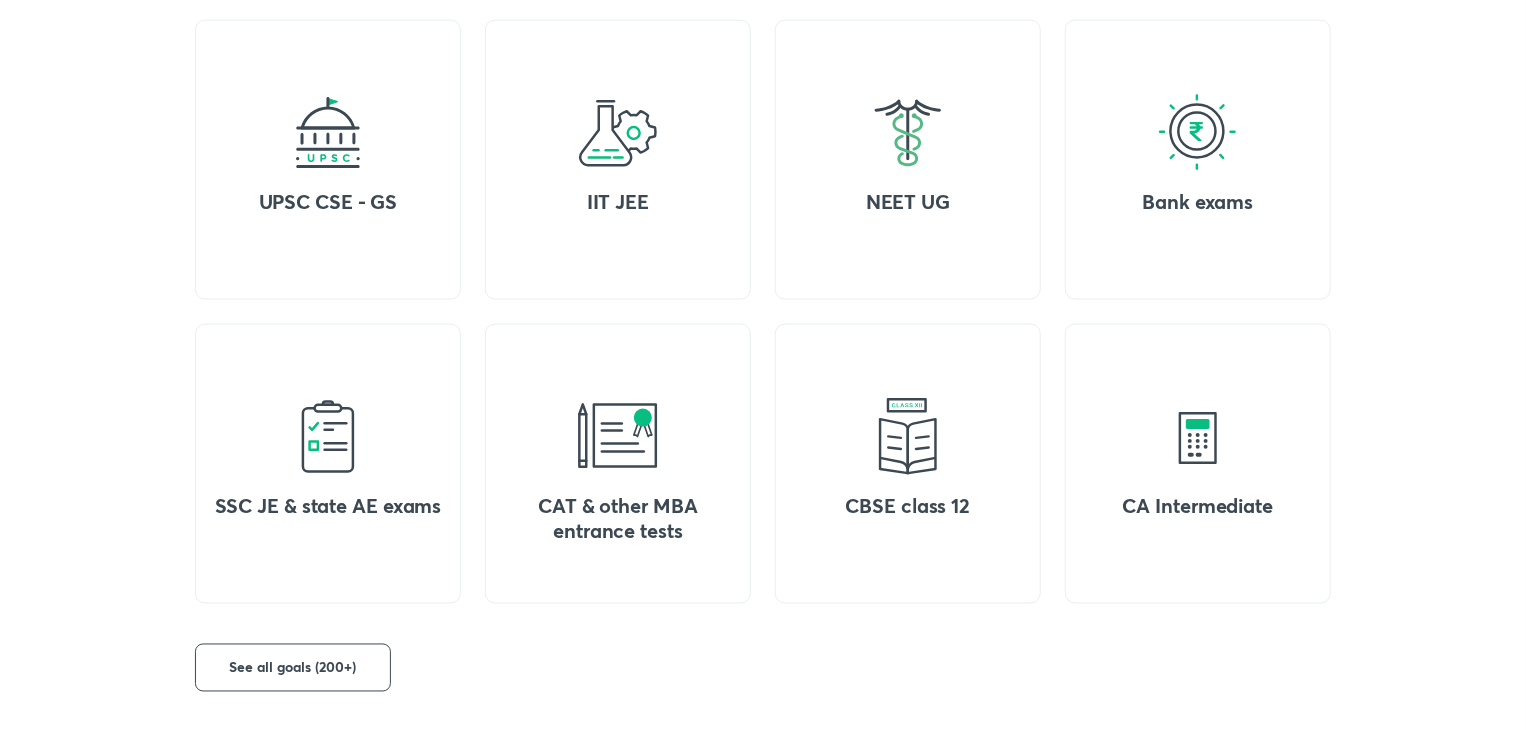 scroll, scrollTop: 1388, scrollLeft: 0, axis: vertical 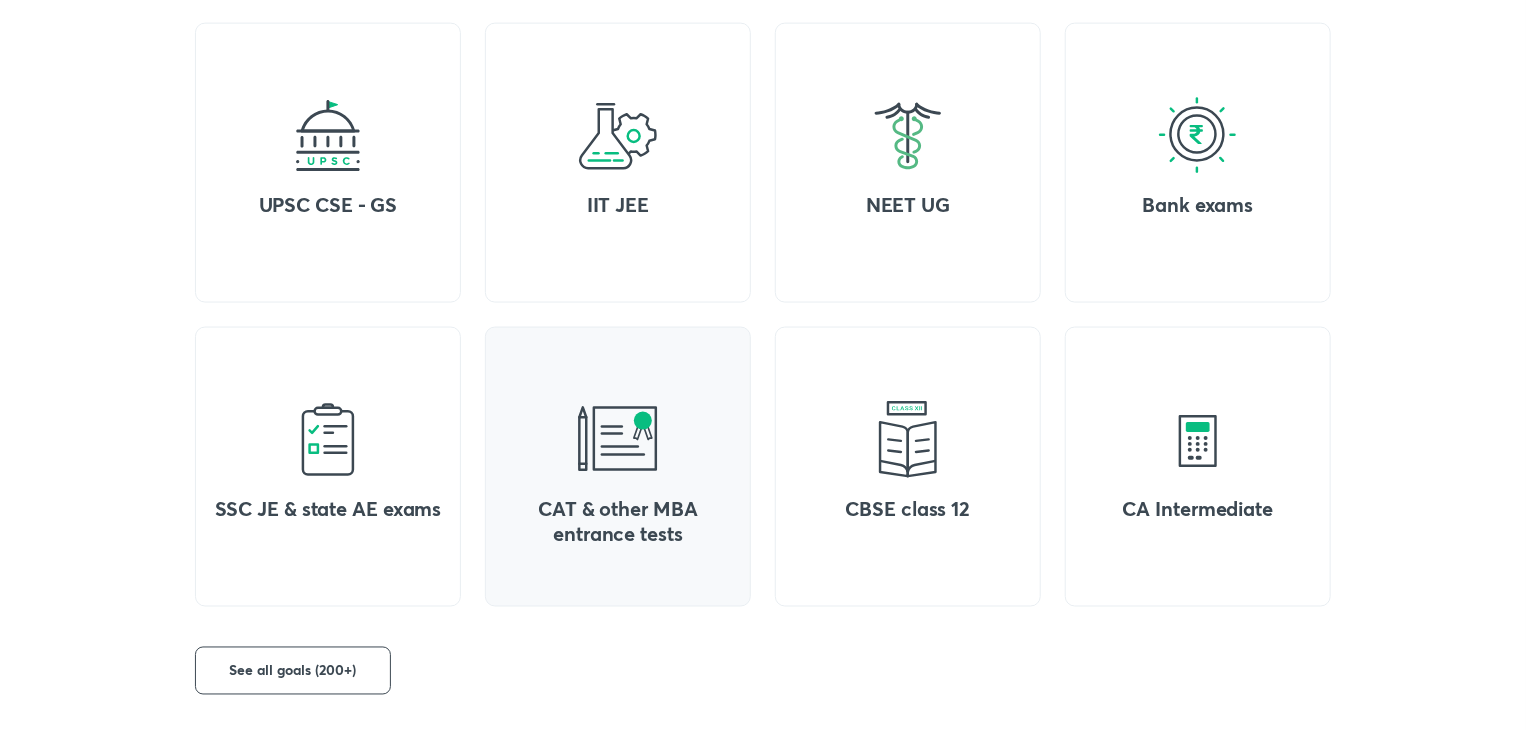 click at bounding box center [618, 440] 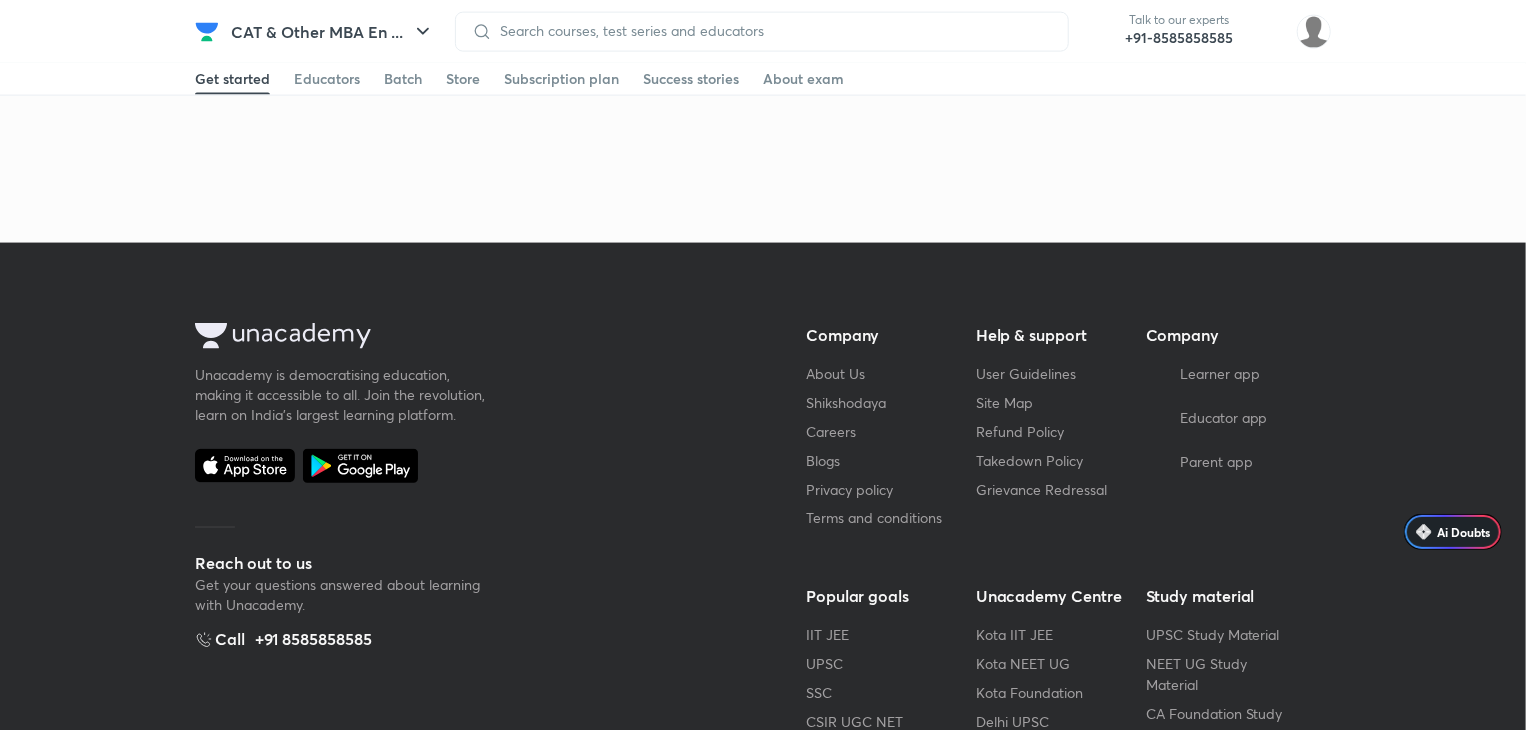 scroll, scrollTop: 0, scrollLeft: 0, axis: both 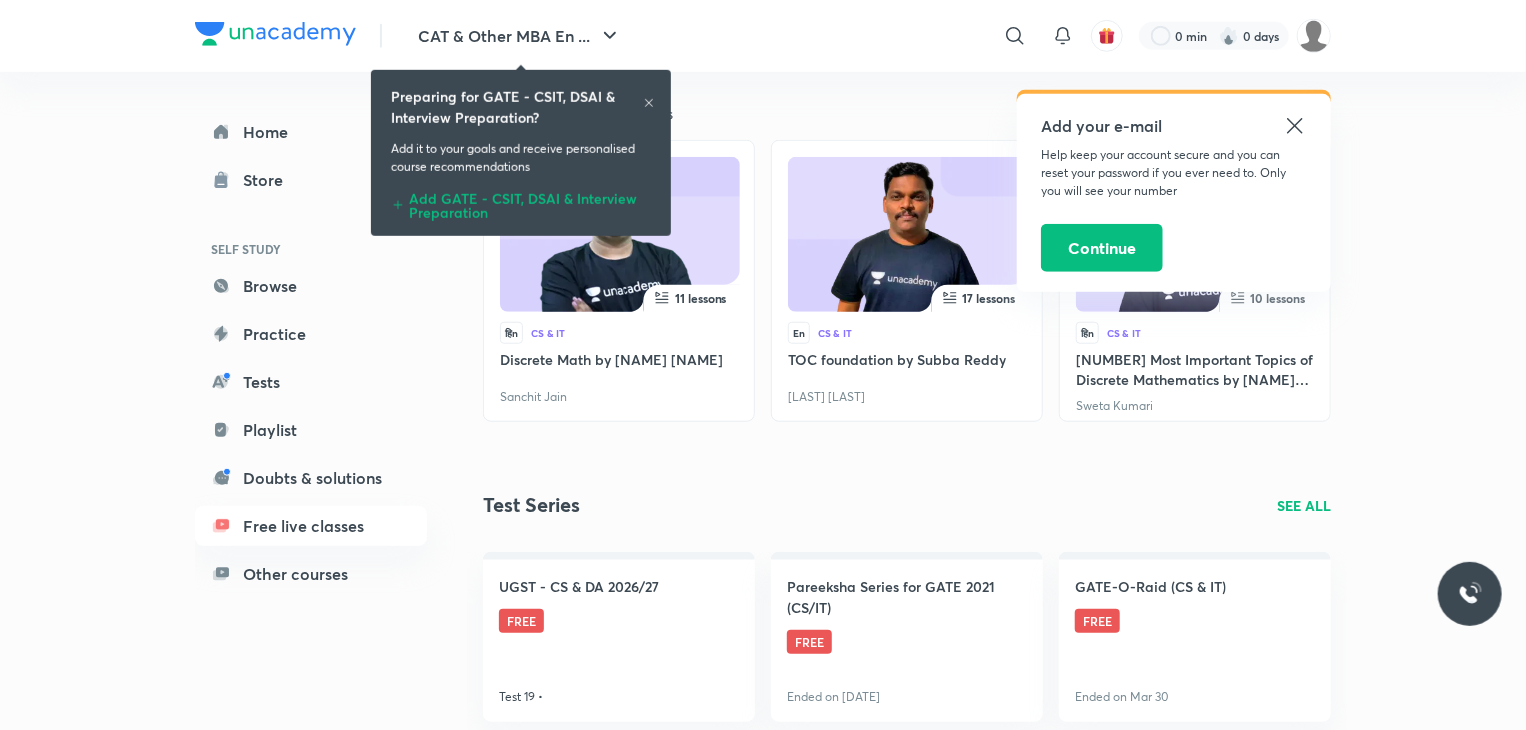click 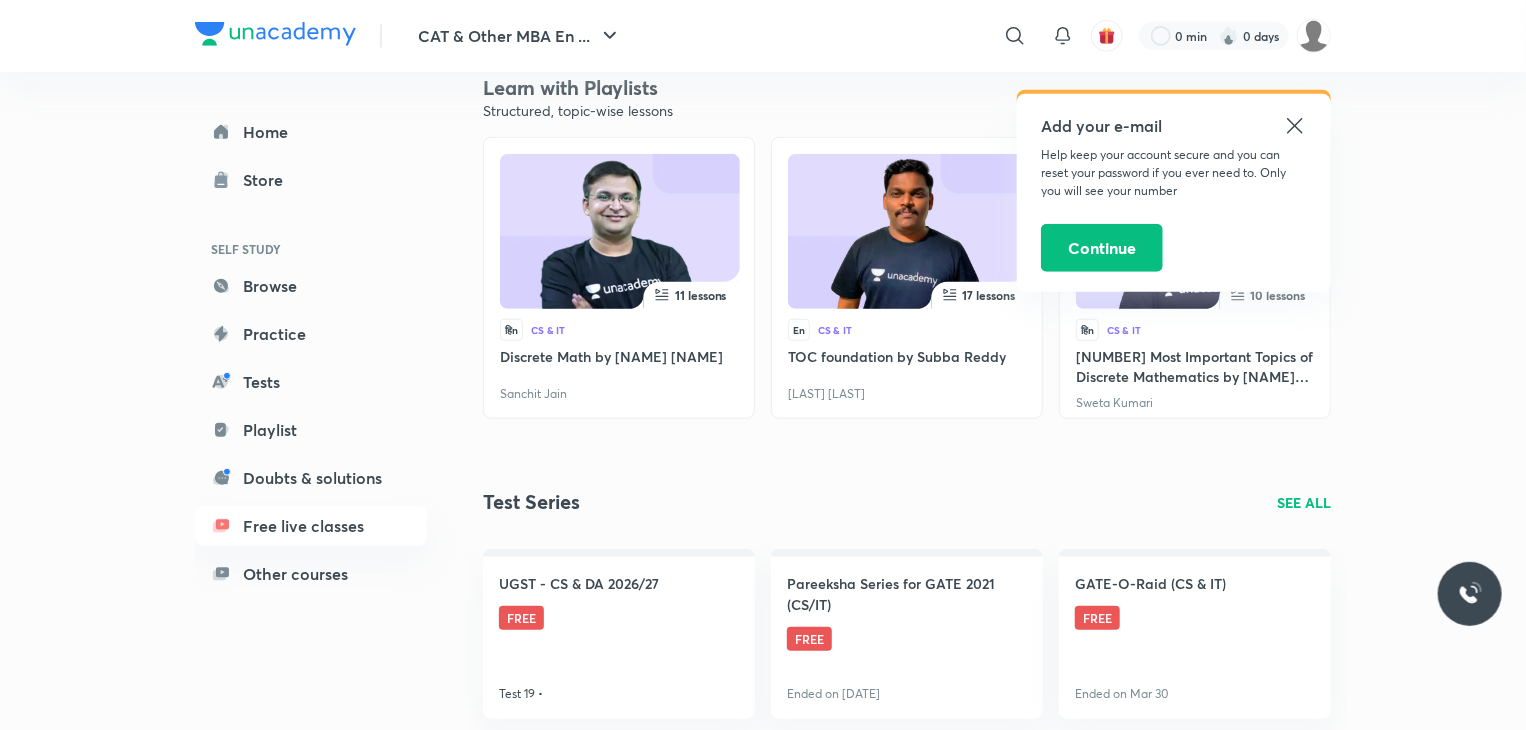 scroll, scrollTop: 672, scrollLeft: 0, axis: vertical 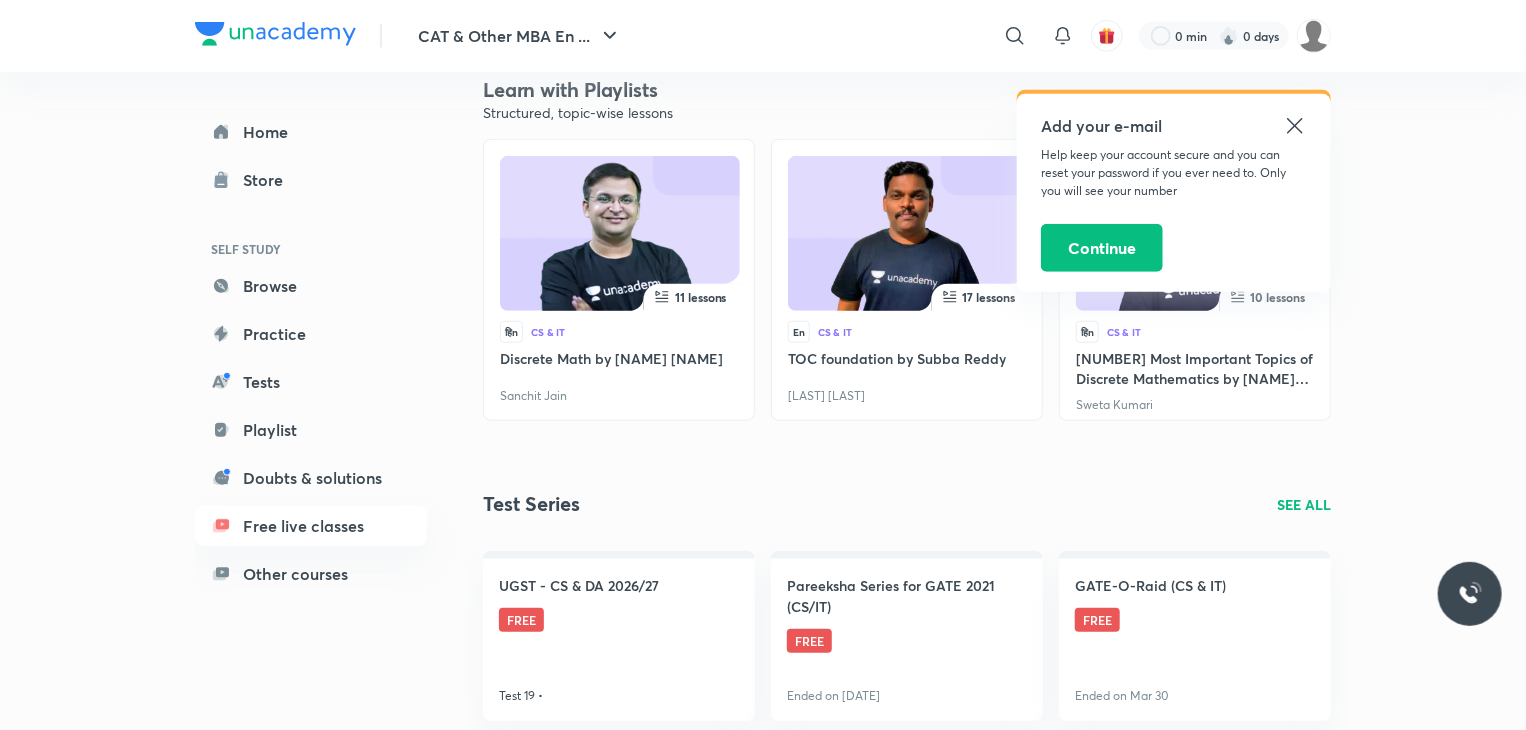 click at bounding box center [620, 237] 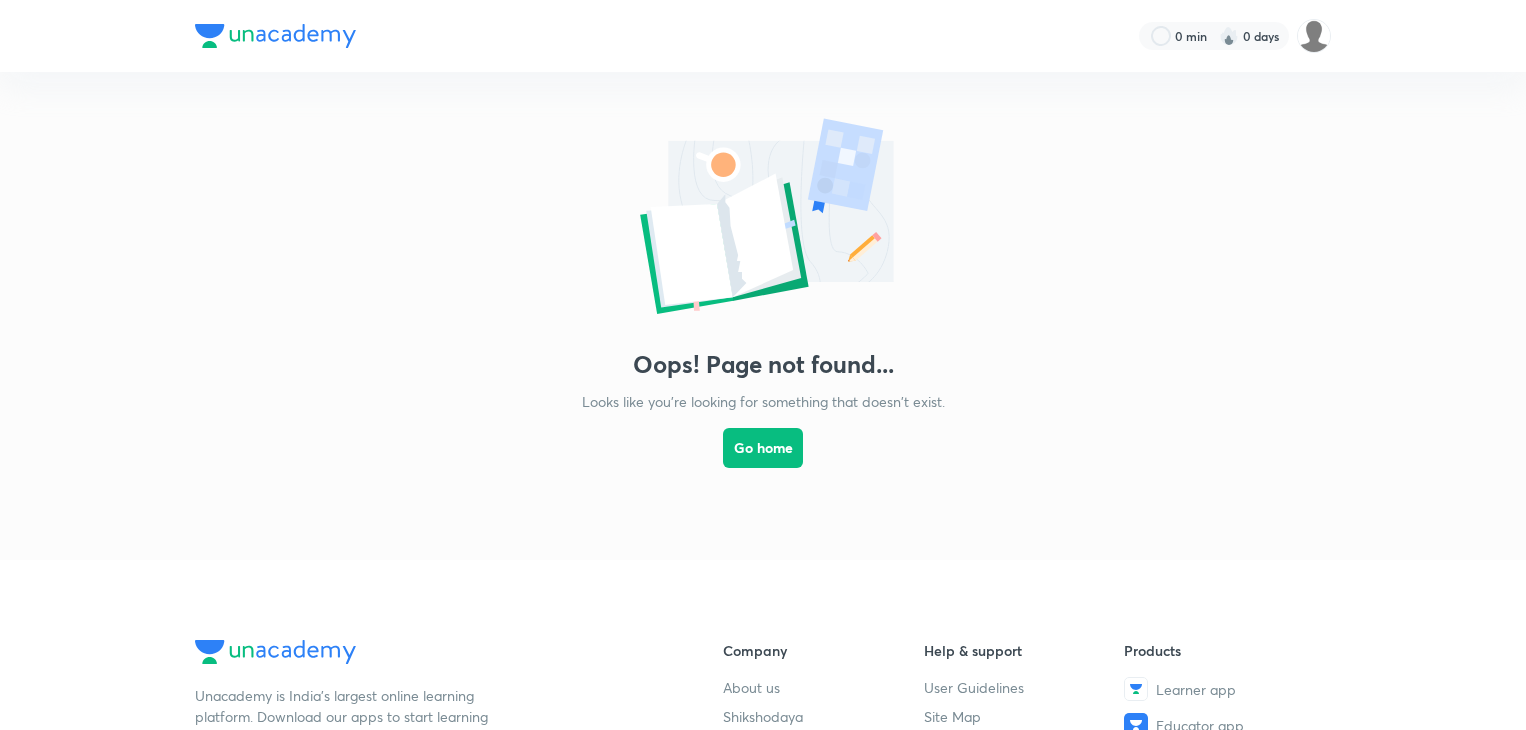 scroll, scrollTop: 0, scrollLeft: 0, axis: both 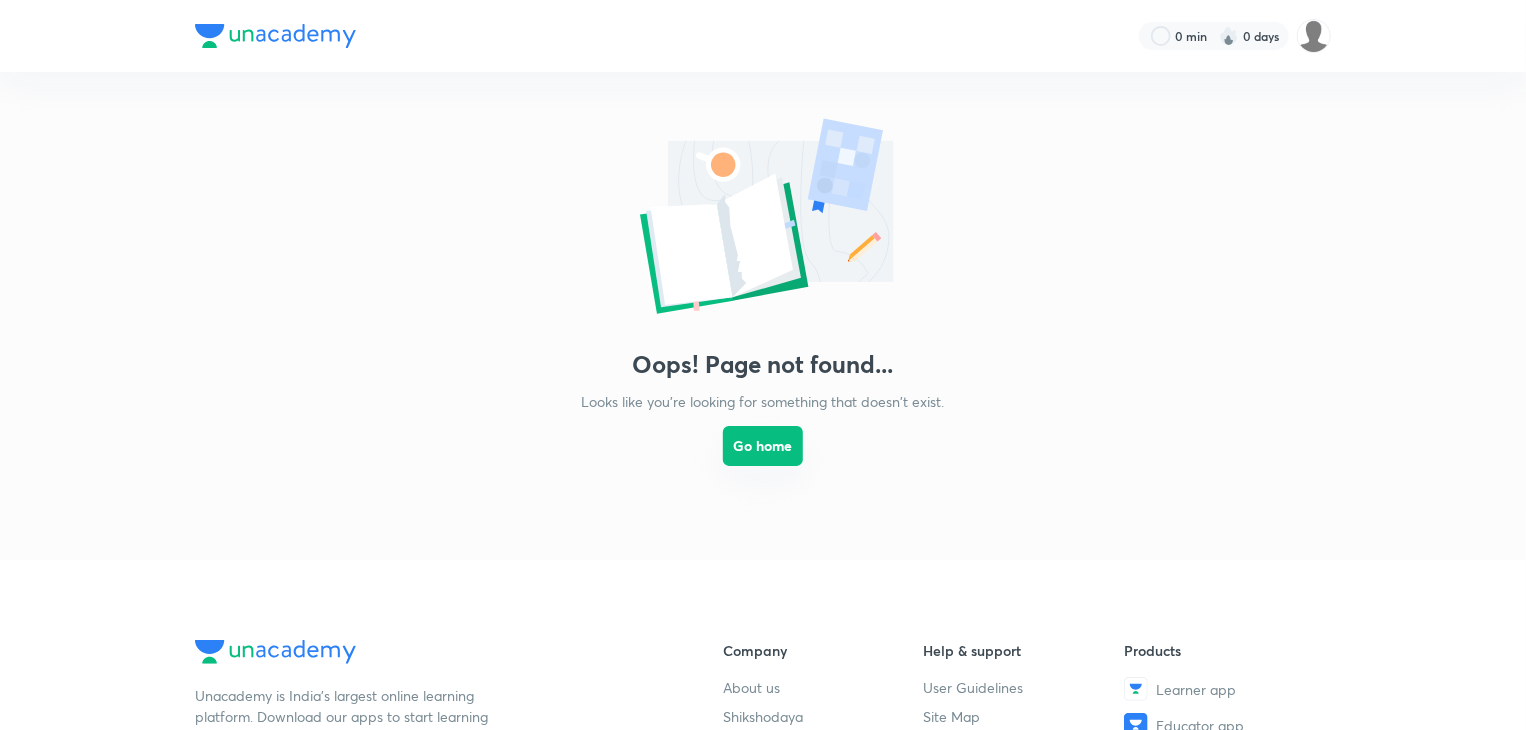 click on "Go home" at bounding box center (763, 446) 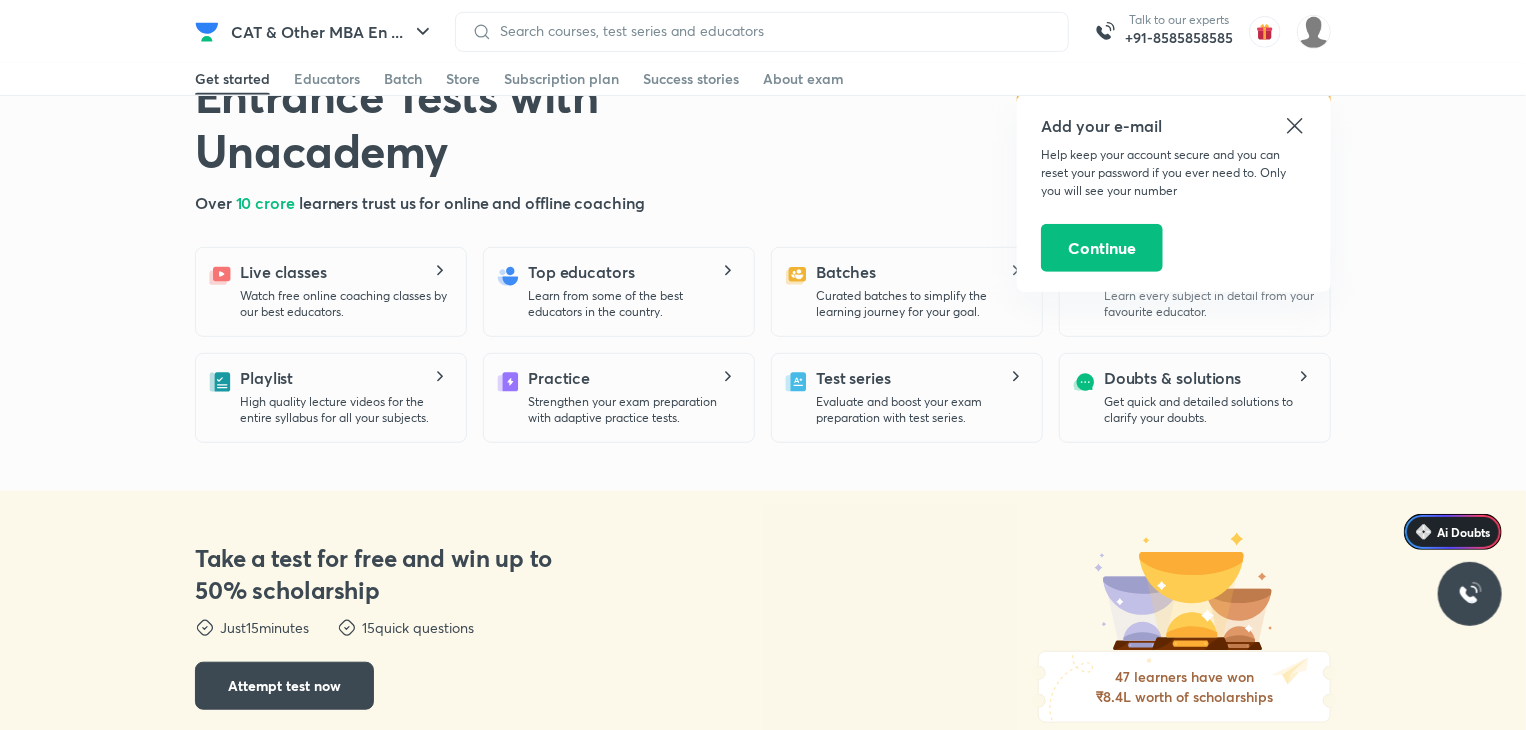 scroll, scrollTop: 511, scrollLeft: 0, axis: vertical 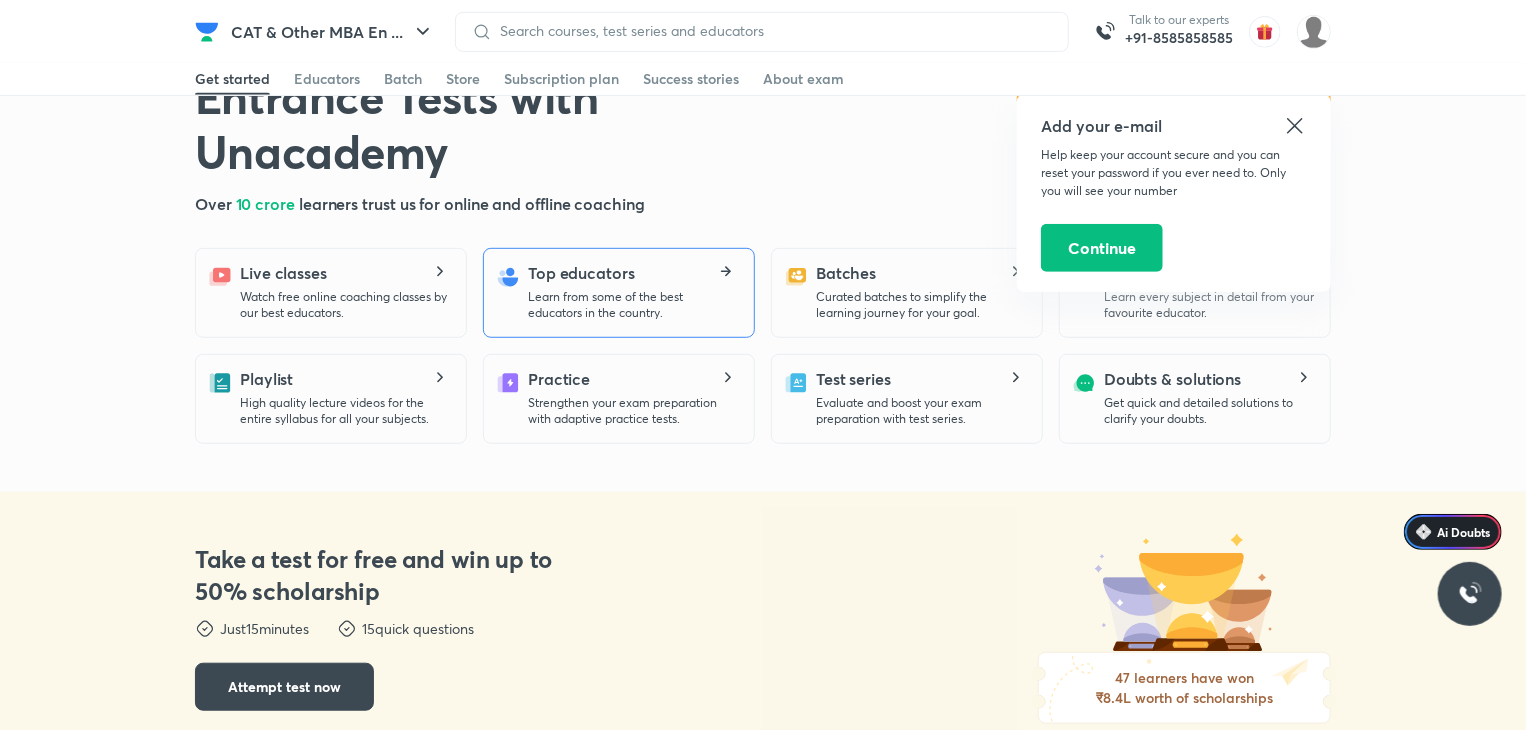 click 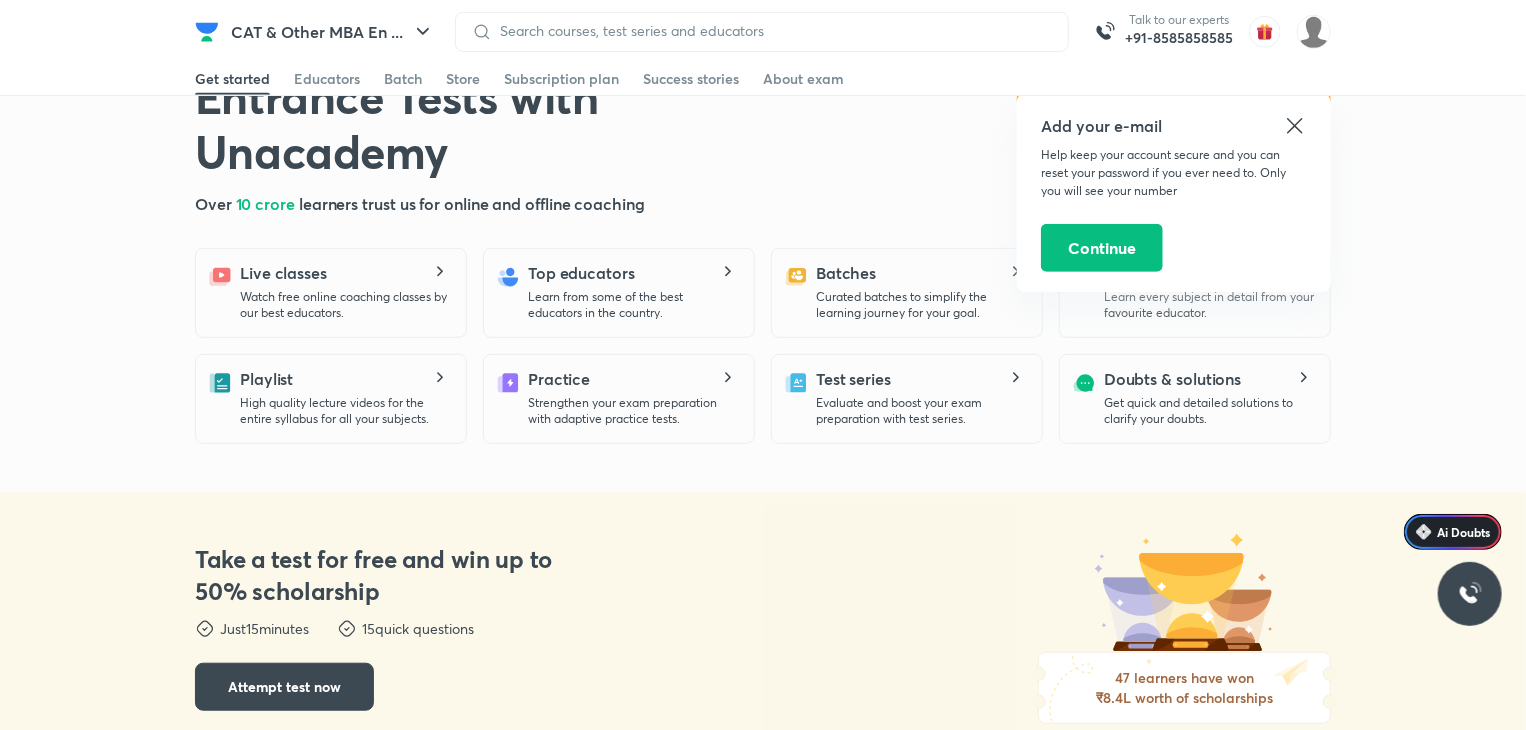 scroll, scrollTop: 0, scrollLeft: 0, axis: both 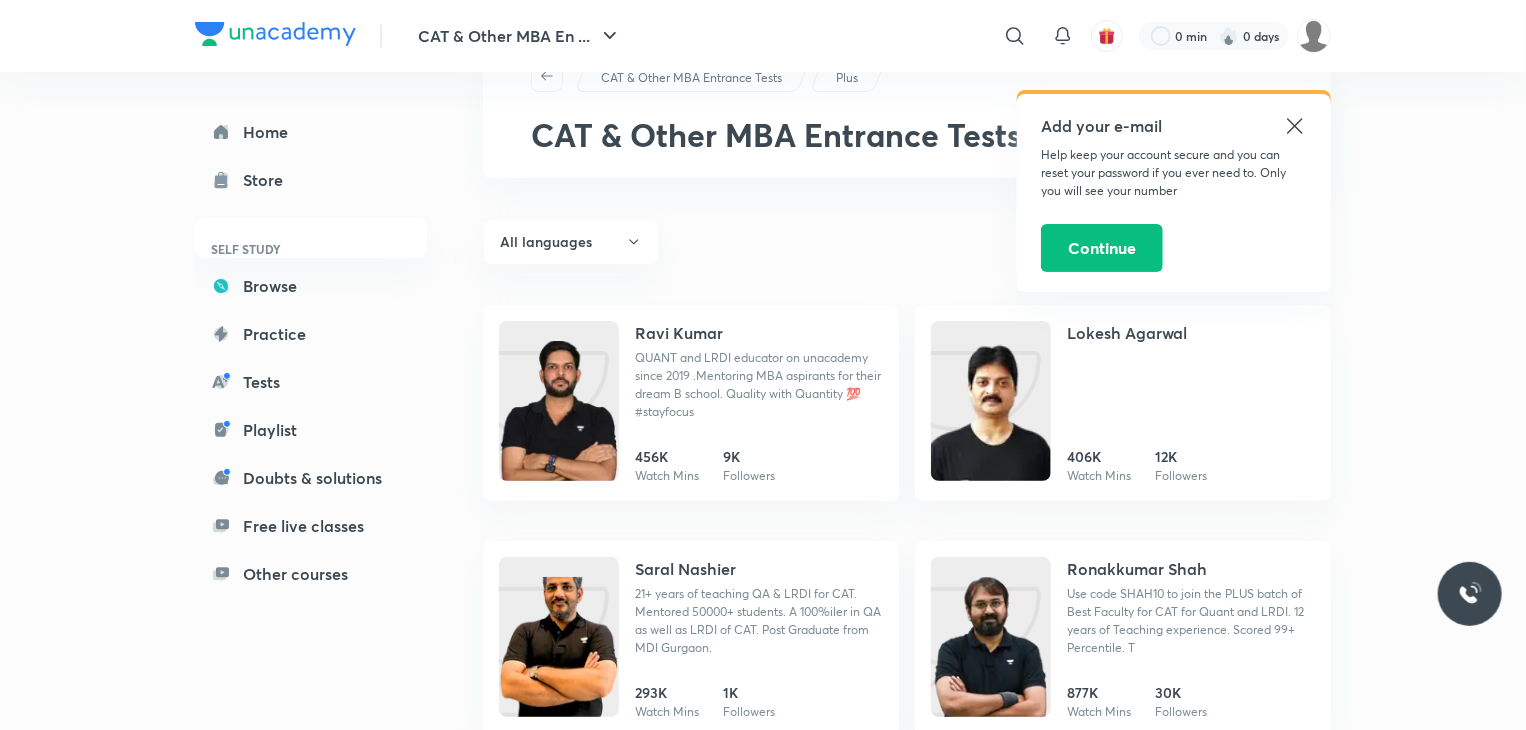 click 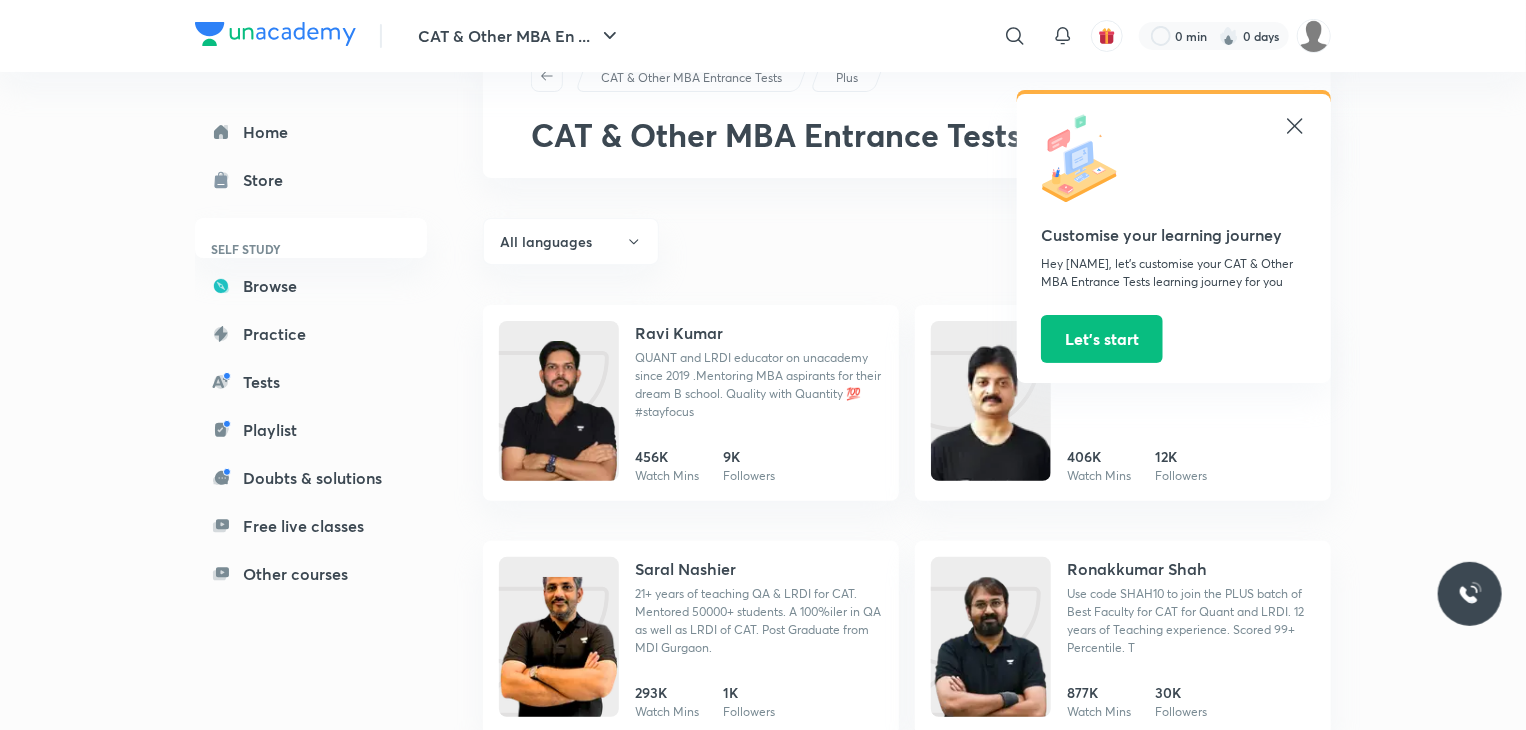 click 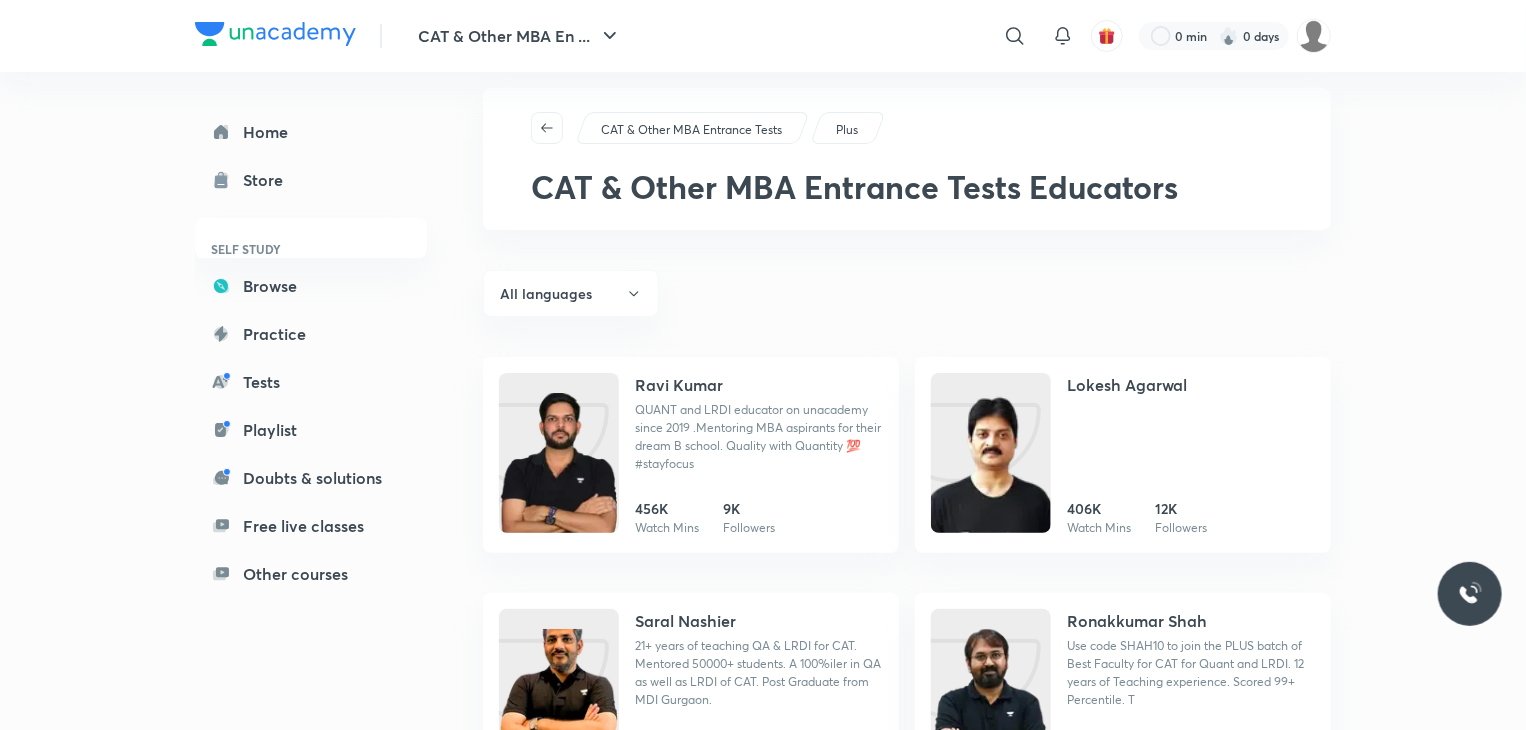 scroll, scrollTop: 0, scrollLeft: 0, axis: both 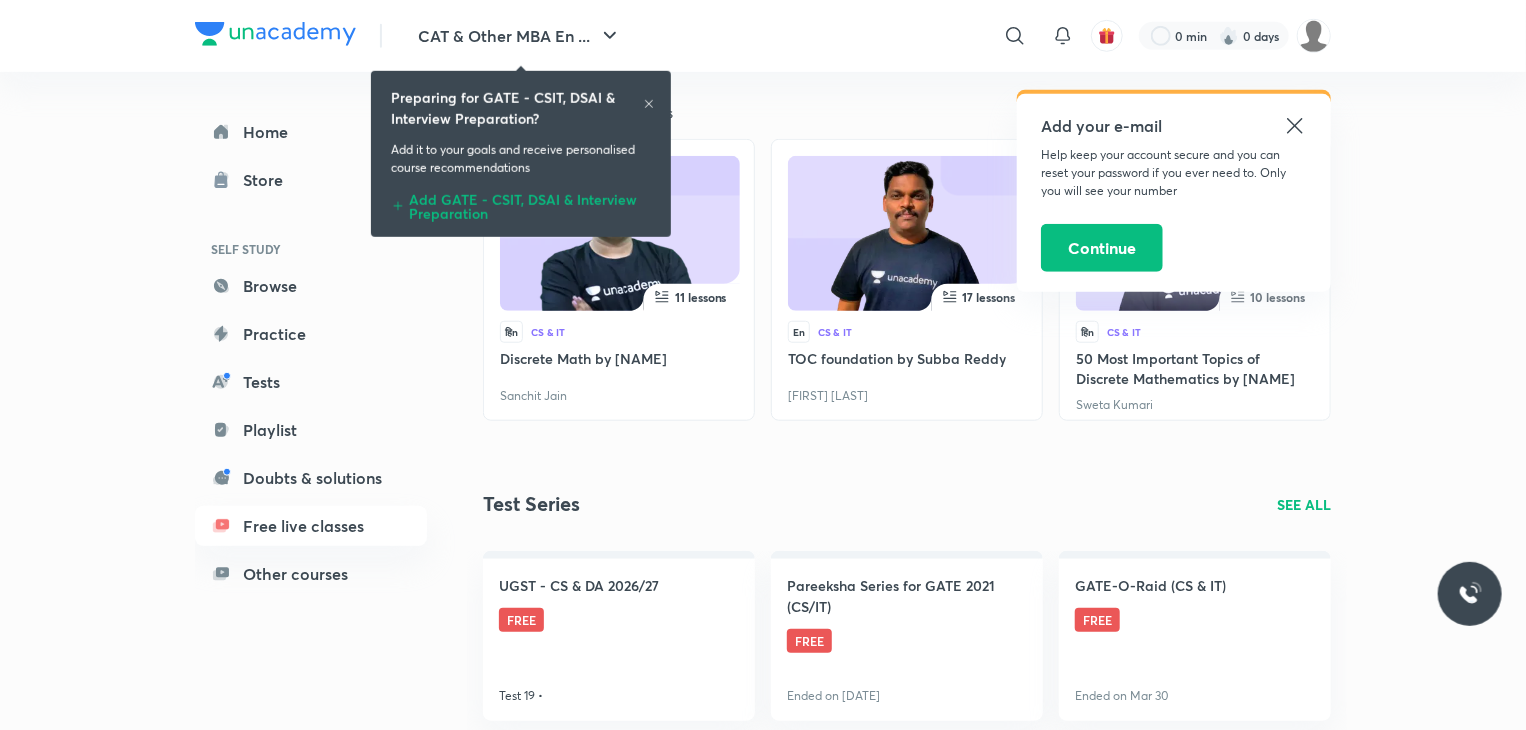click 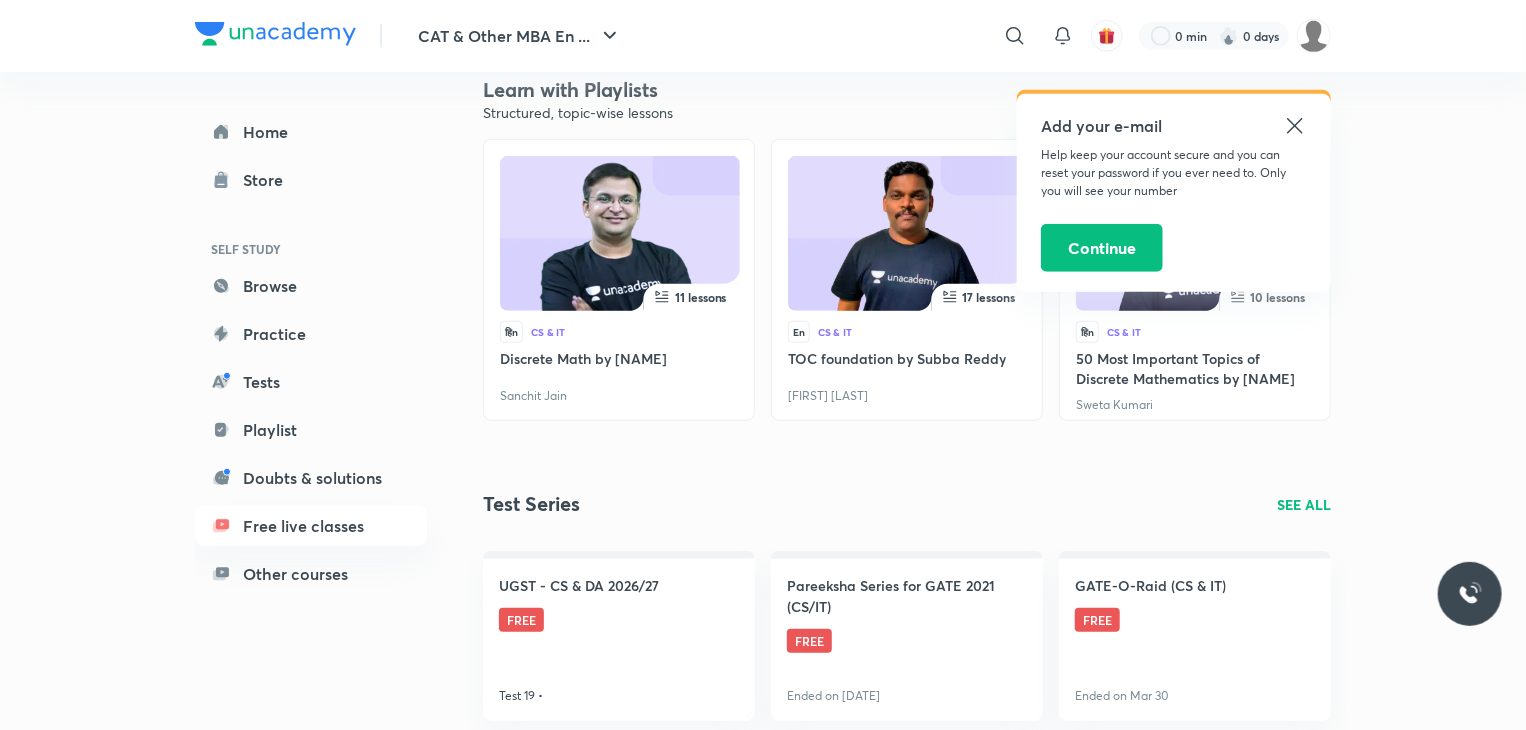 click on "17 lessons" at bounding box center [989, 297] 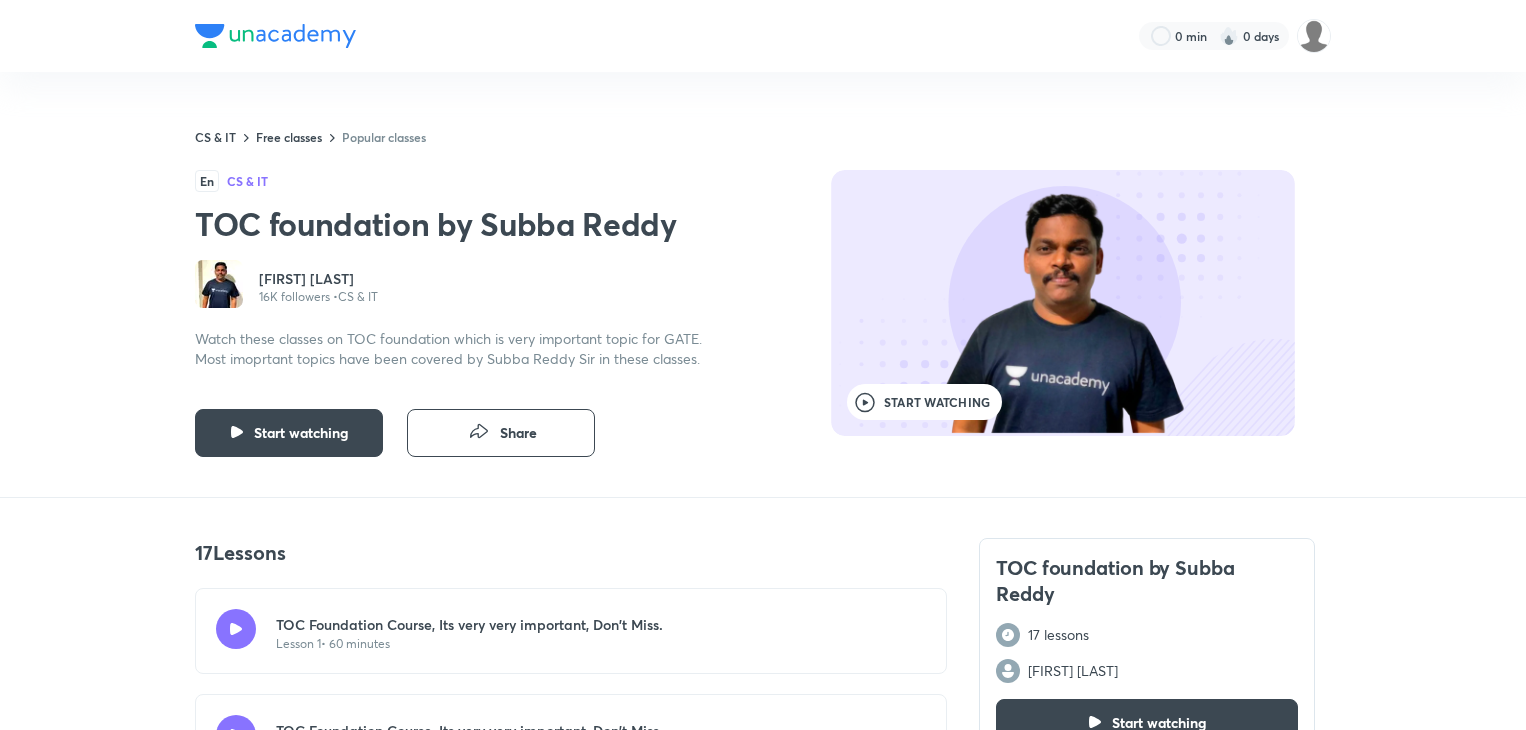 scroll, scrollTop: 0, scrollLeft: 0, axis: both 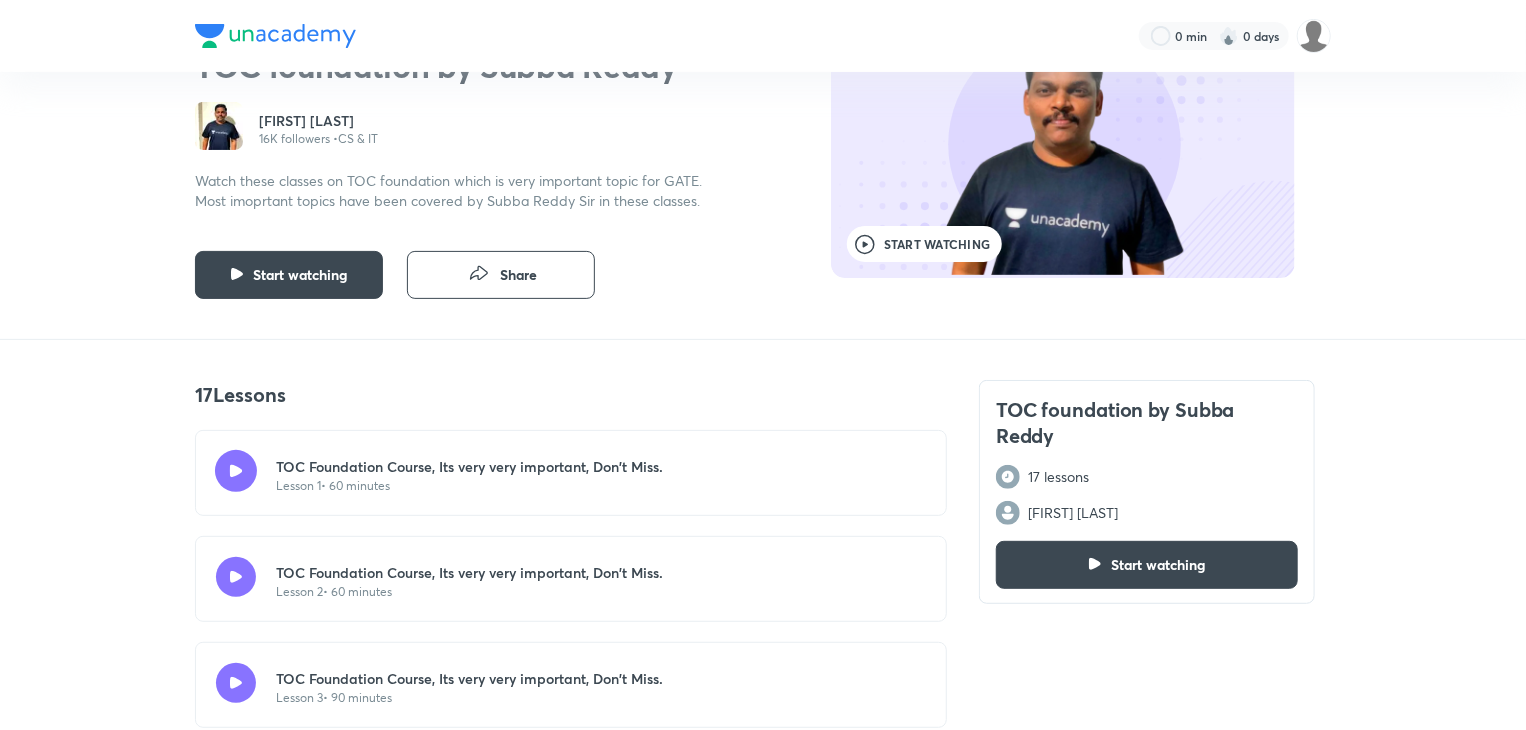 click at bounding box center [236, 471] 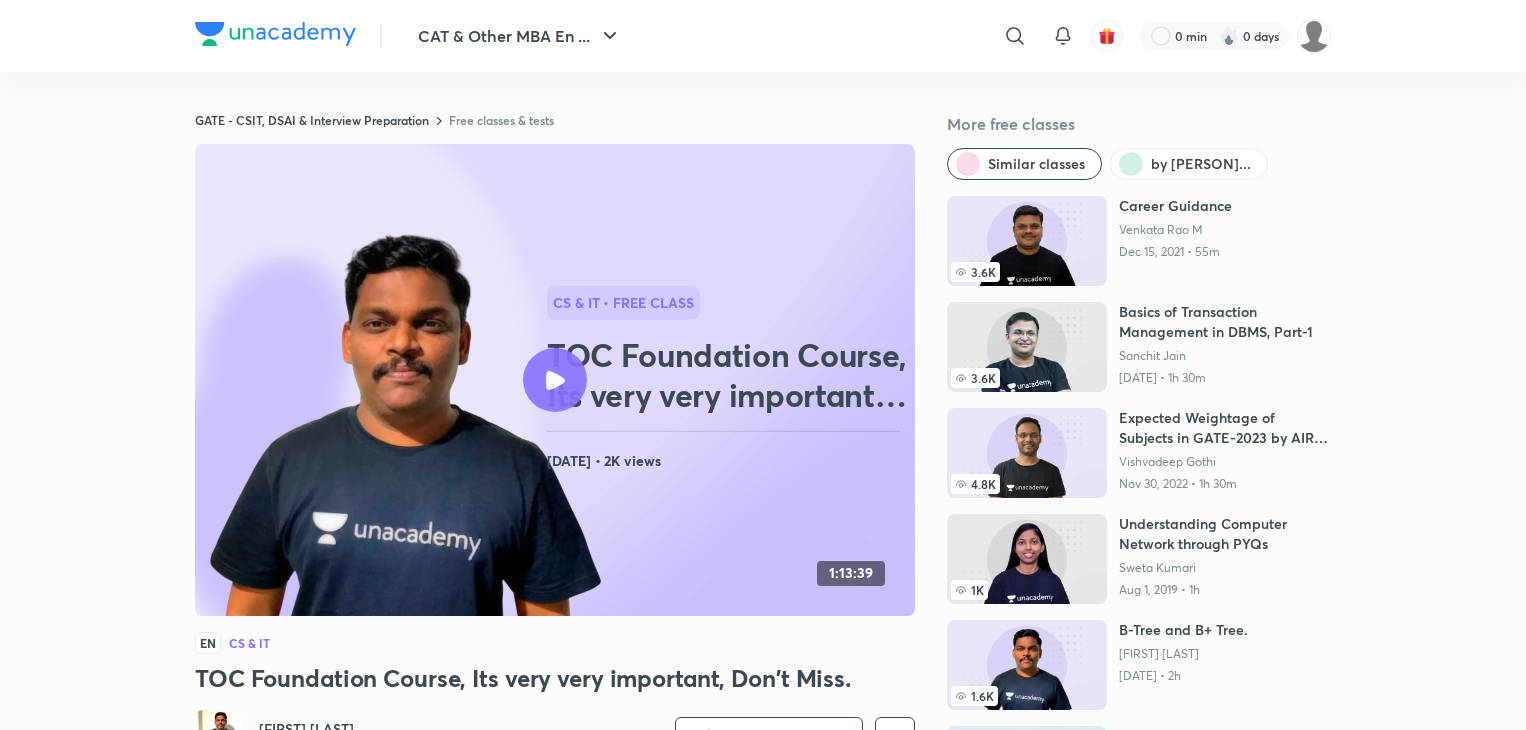 scroll, scrollTop: 0, scrollLeft: 0, axis: both 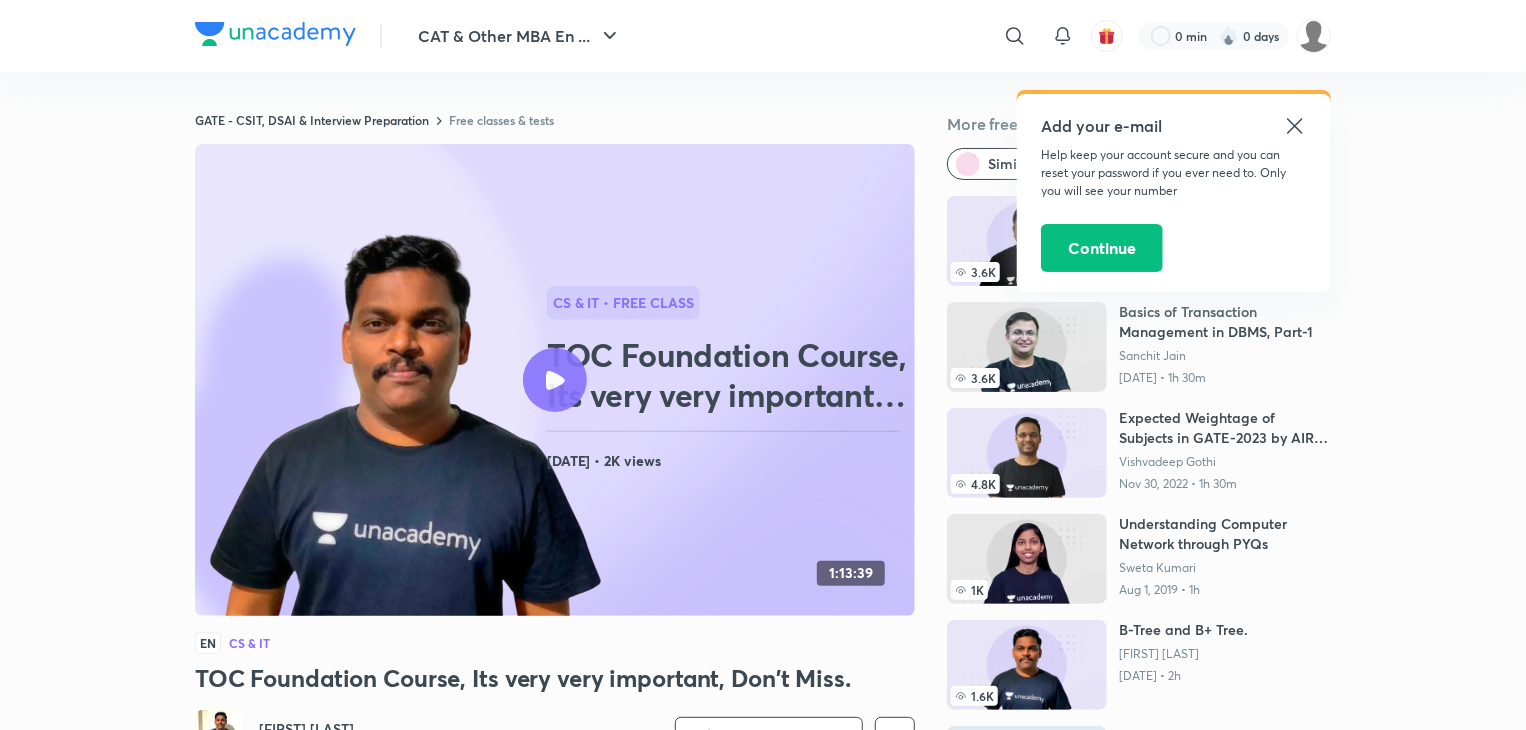 click 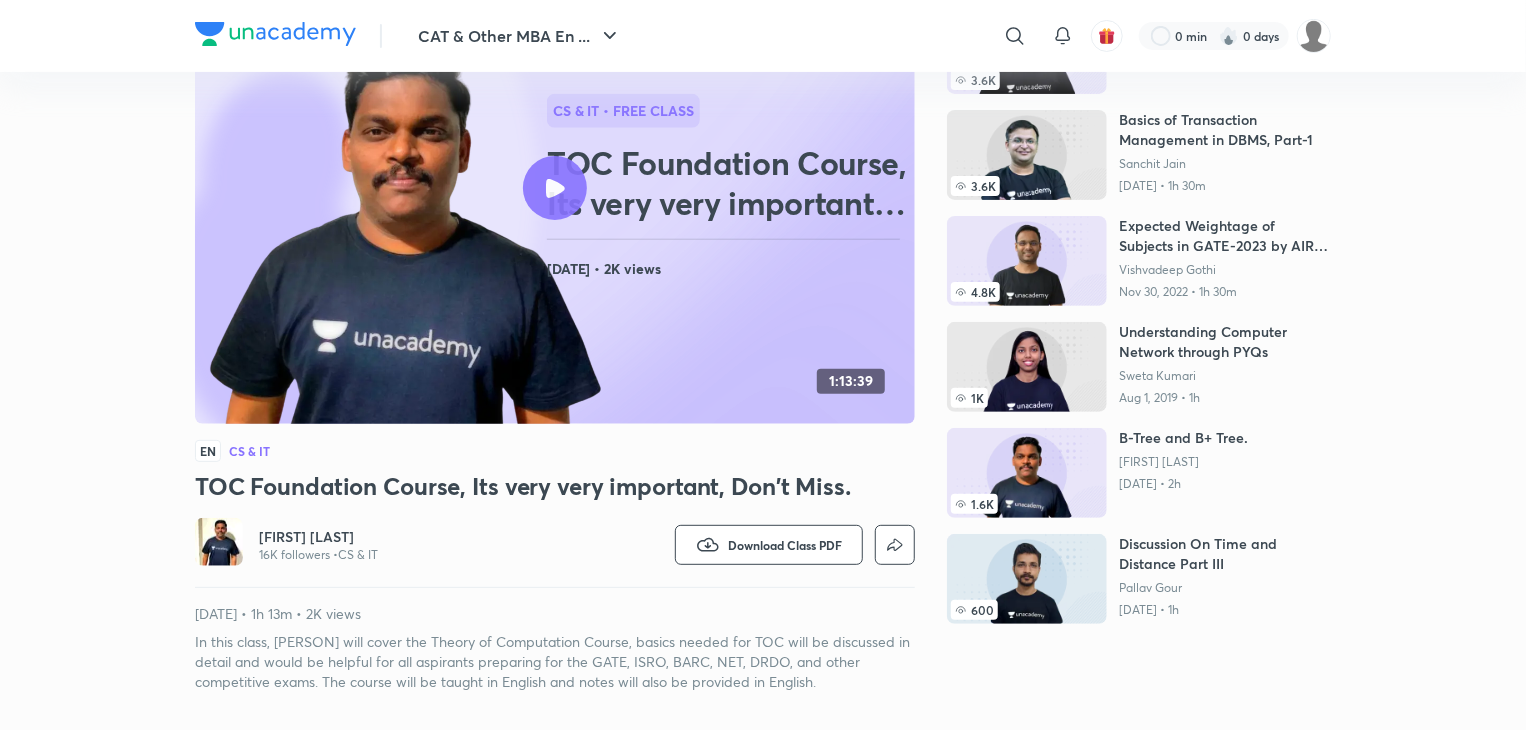 scroll, scrollTop: 196, scrollLeft: 0, axis: vertical 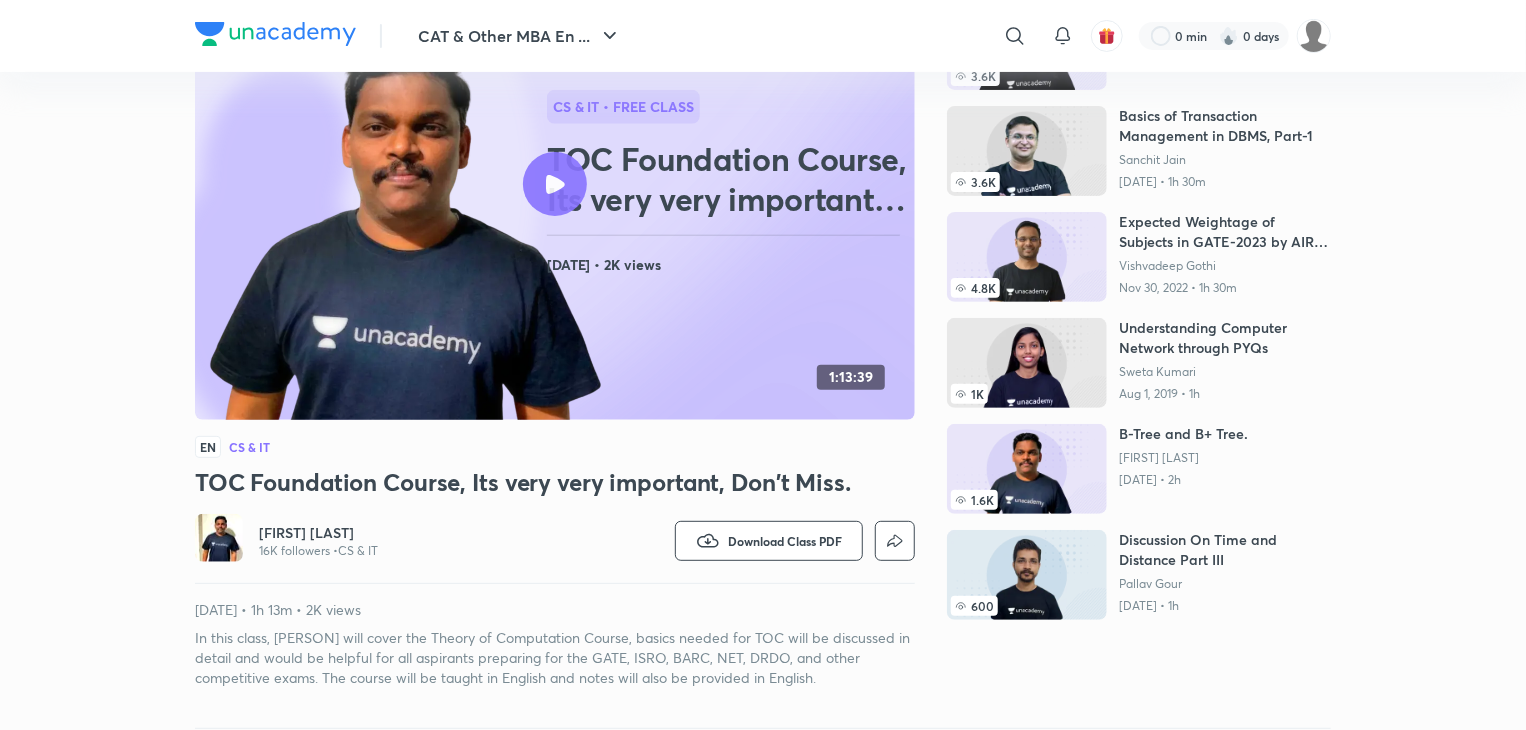 click at bounding box center [555, 184] 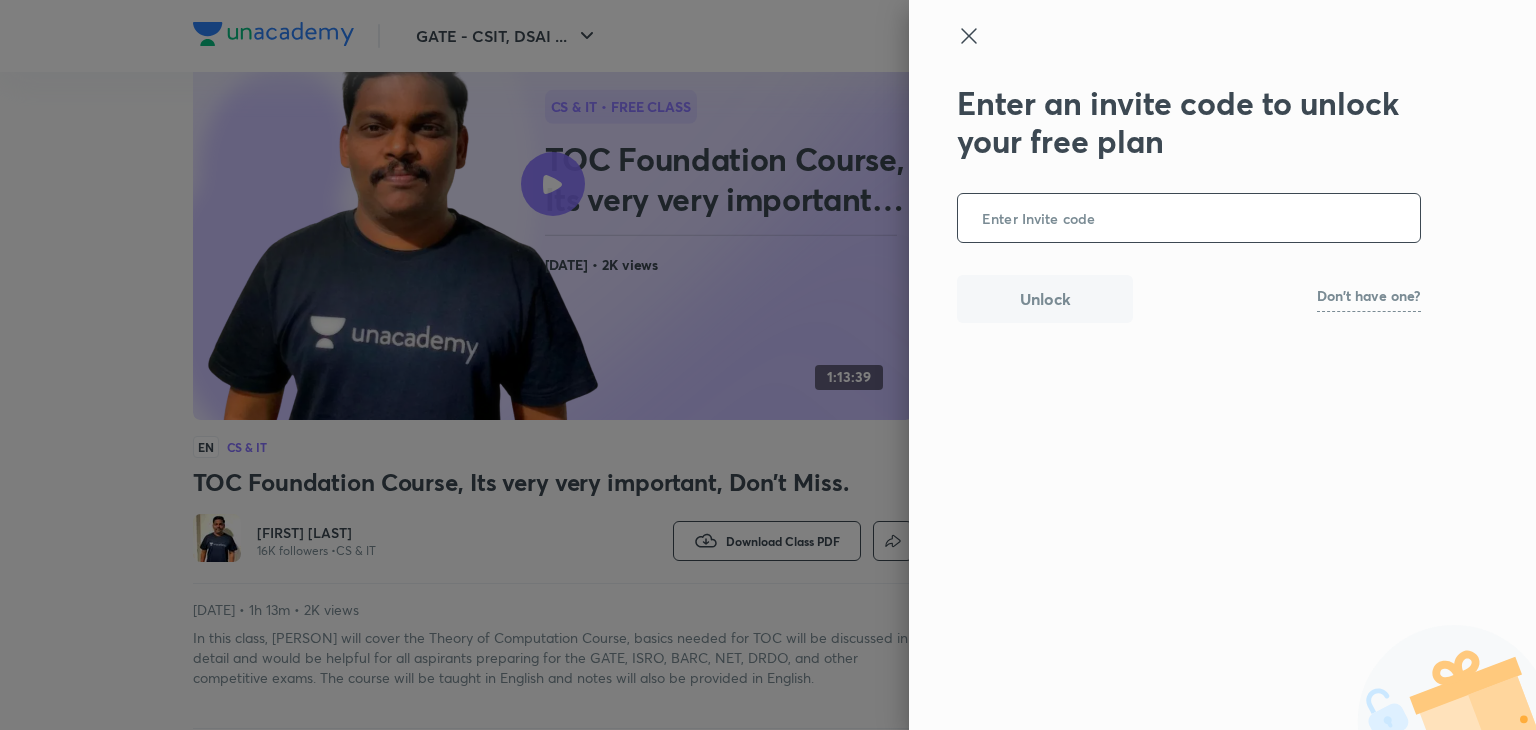 click at bounding box center [1189, 218] 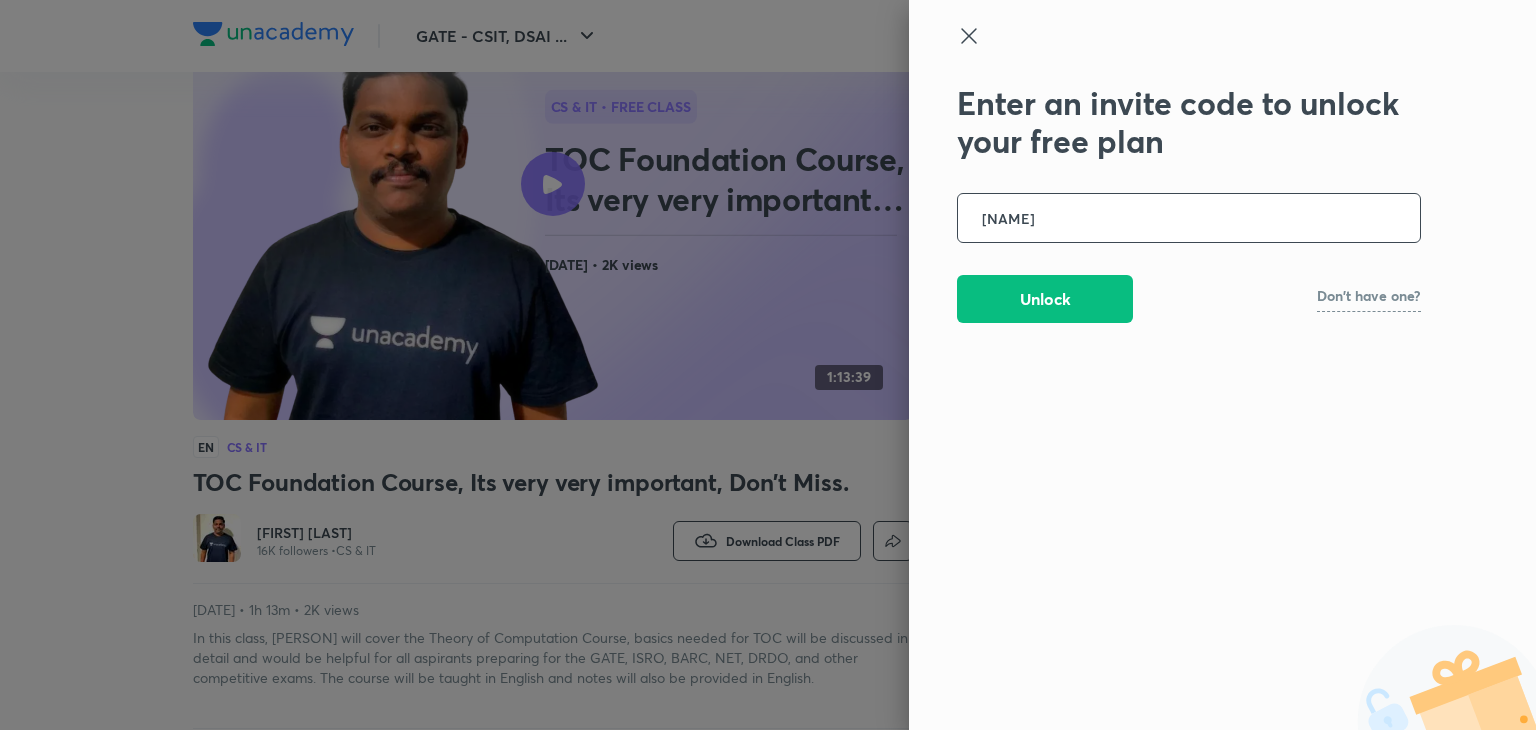 type on "MEGHANA" 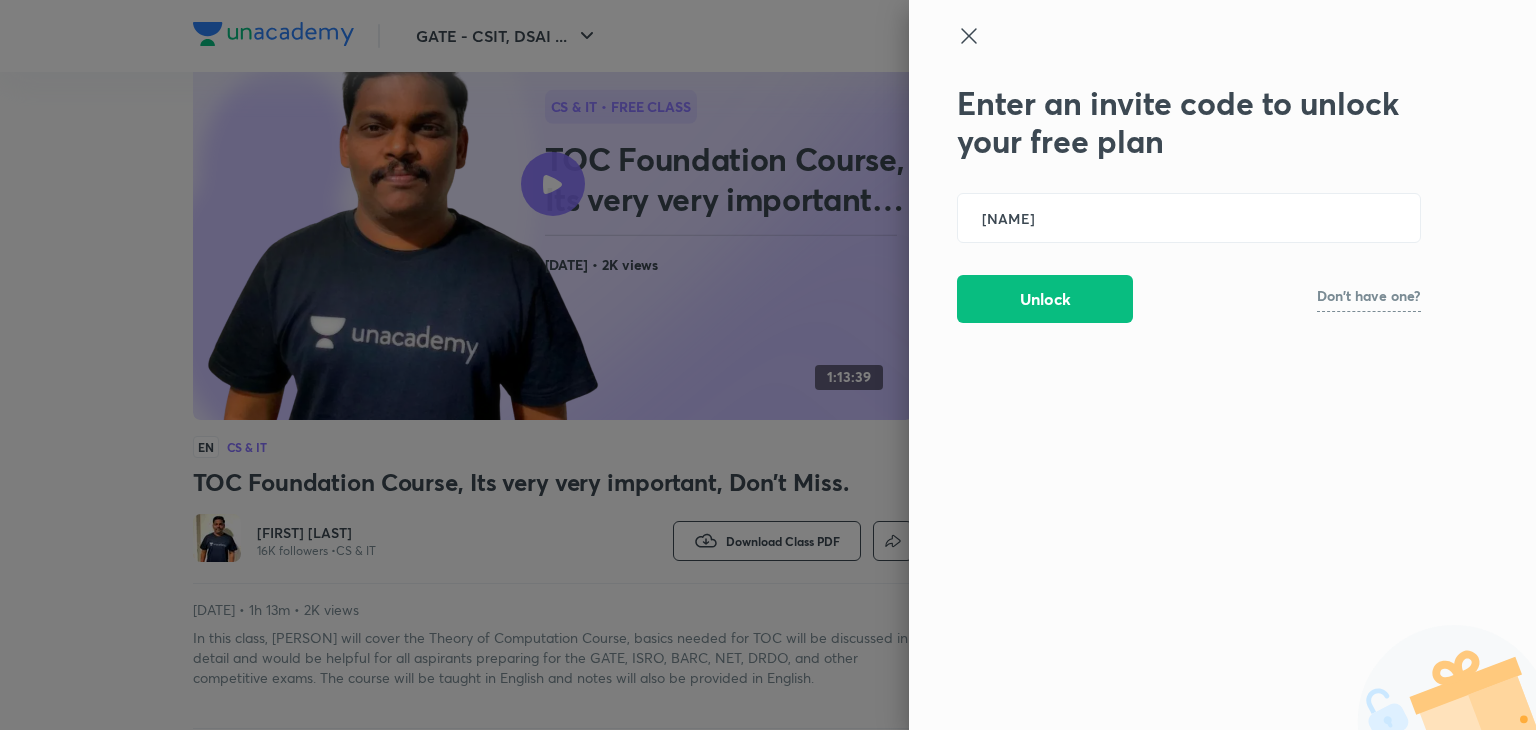 click 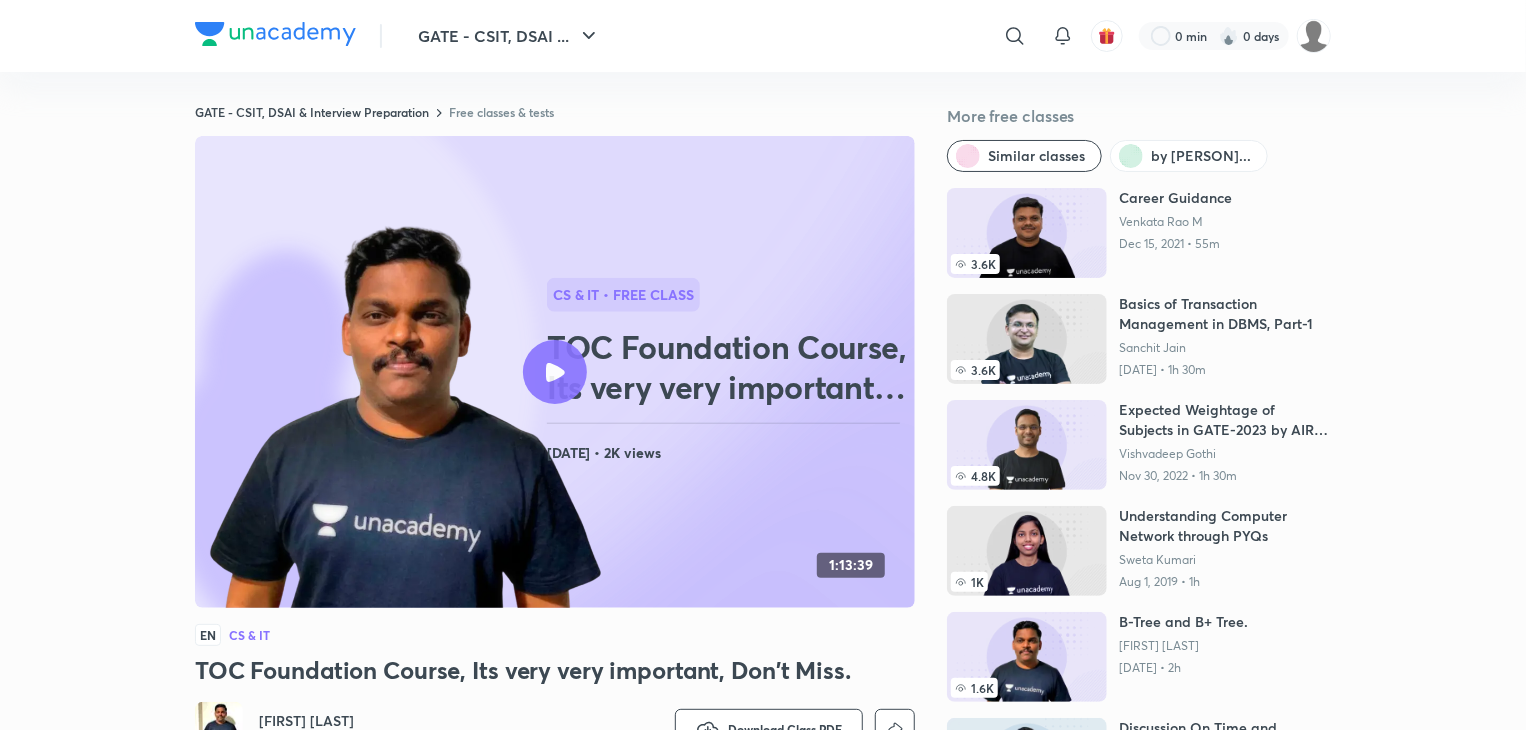 scroll, scrollTop: 0, scrollLeft: 0, axis: both 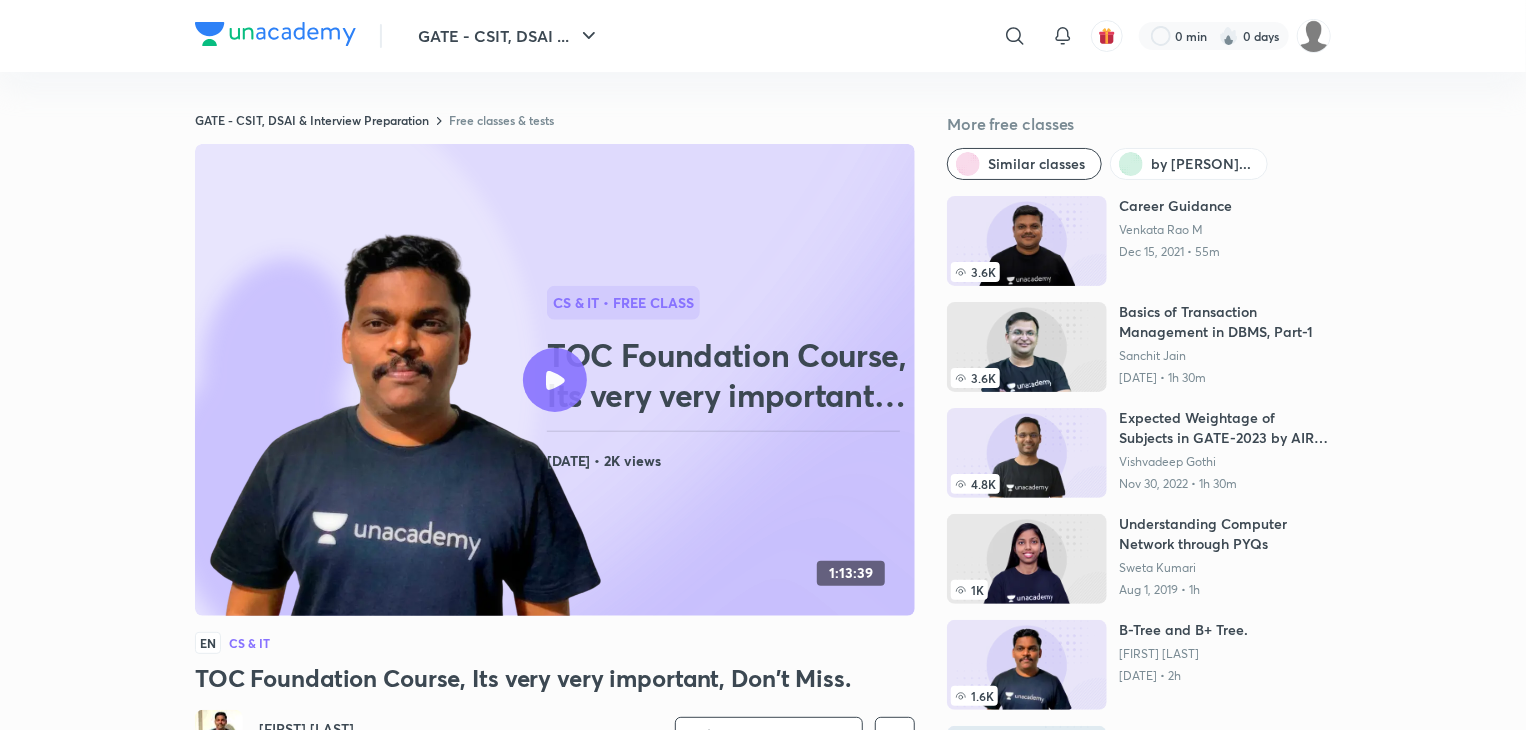 click at bounding box center [555, 380] 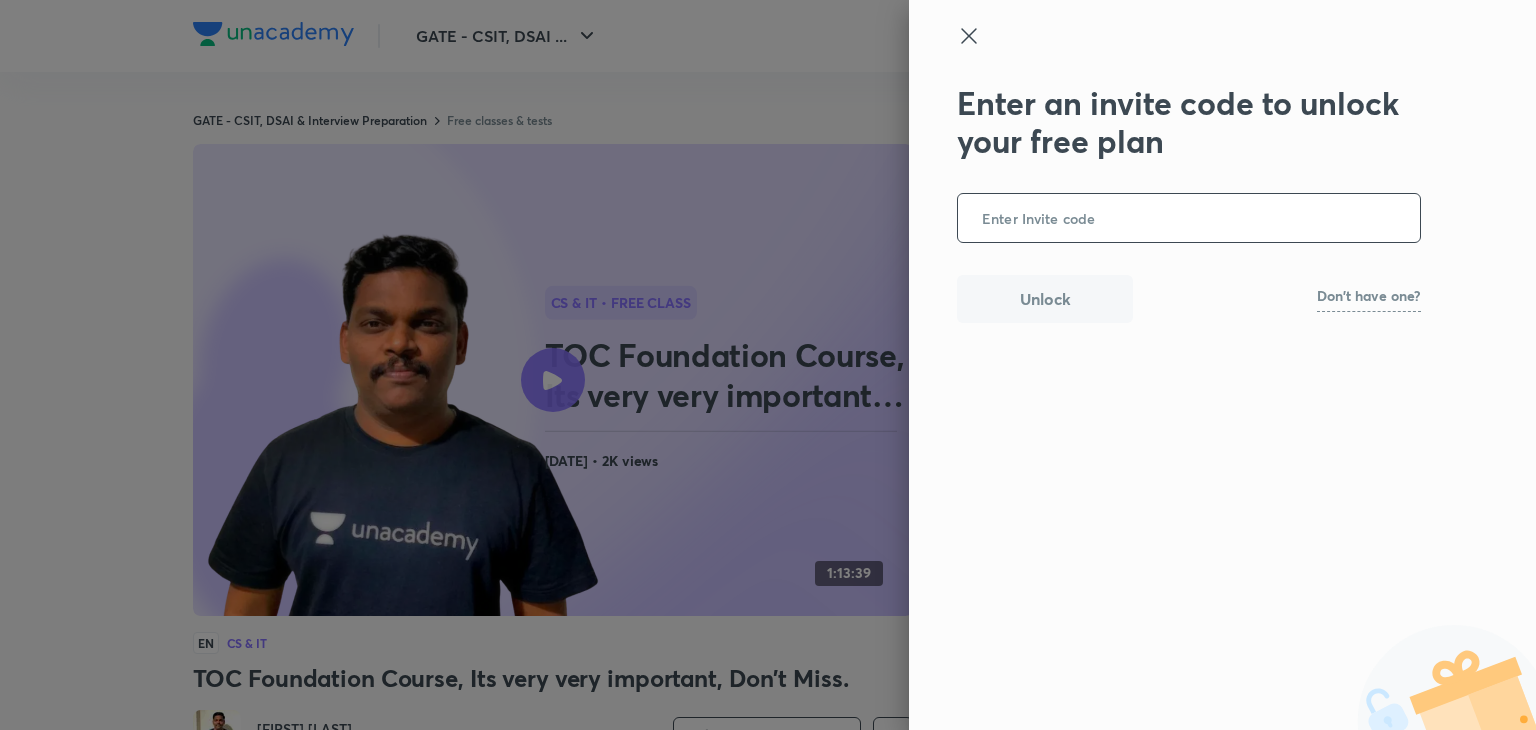 click at bounding box center [1189, 218] 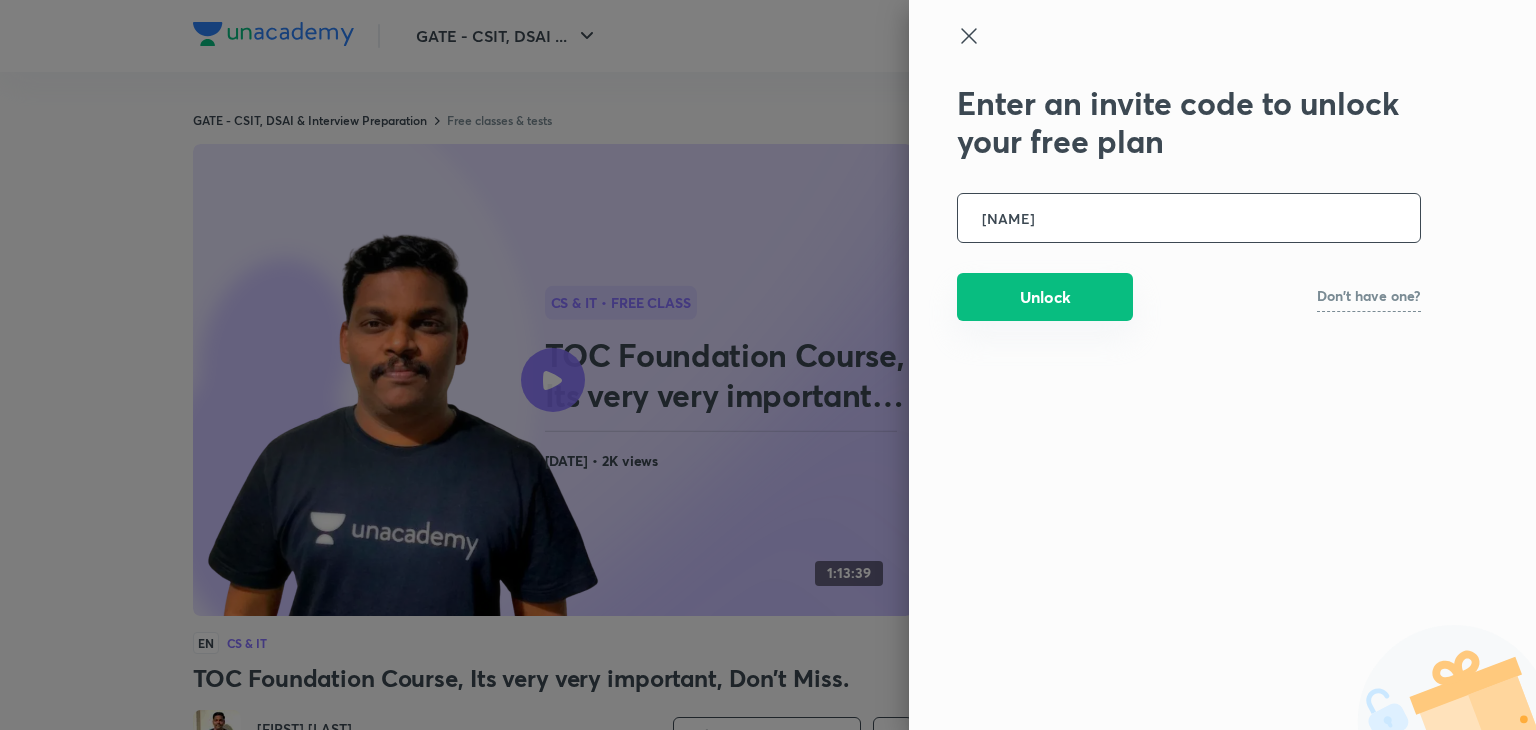 type on "MEGHANA" 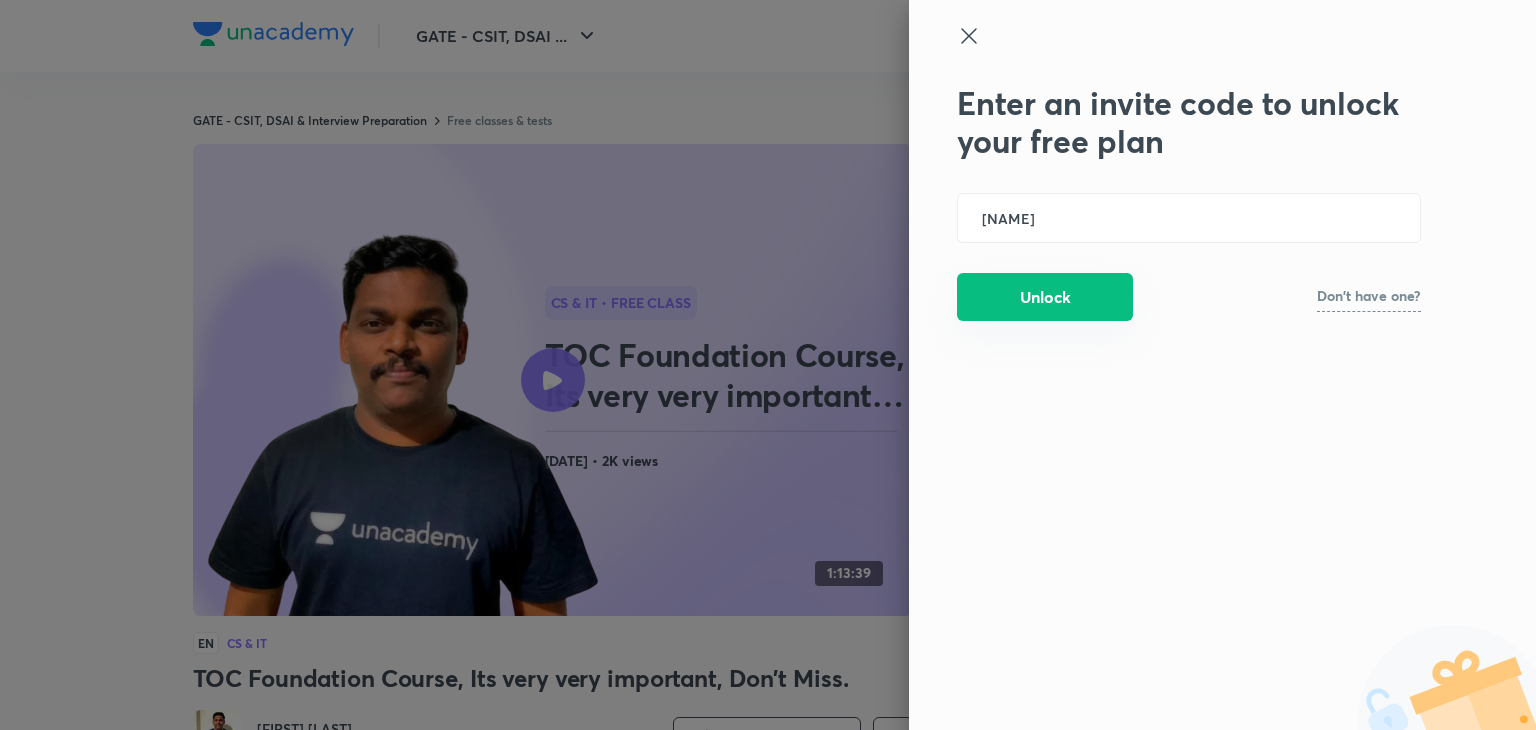 click on "Unlock" at bounding box center (1045, 297) 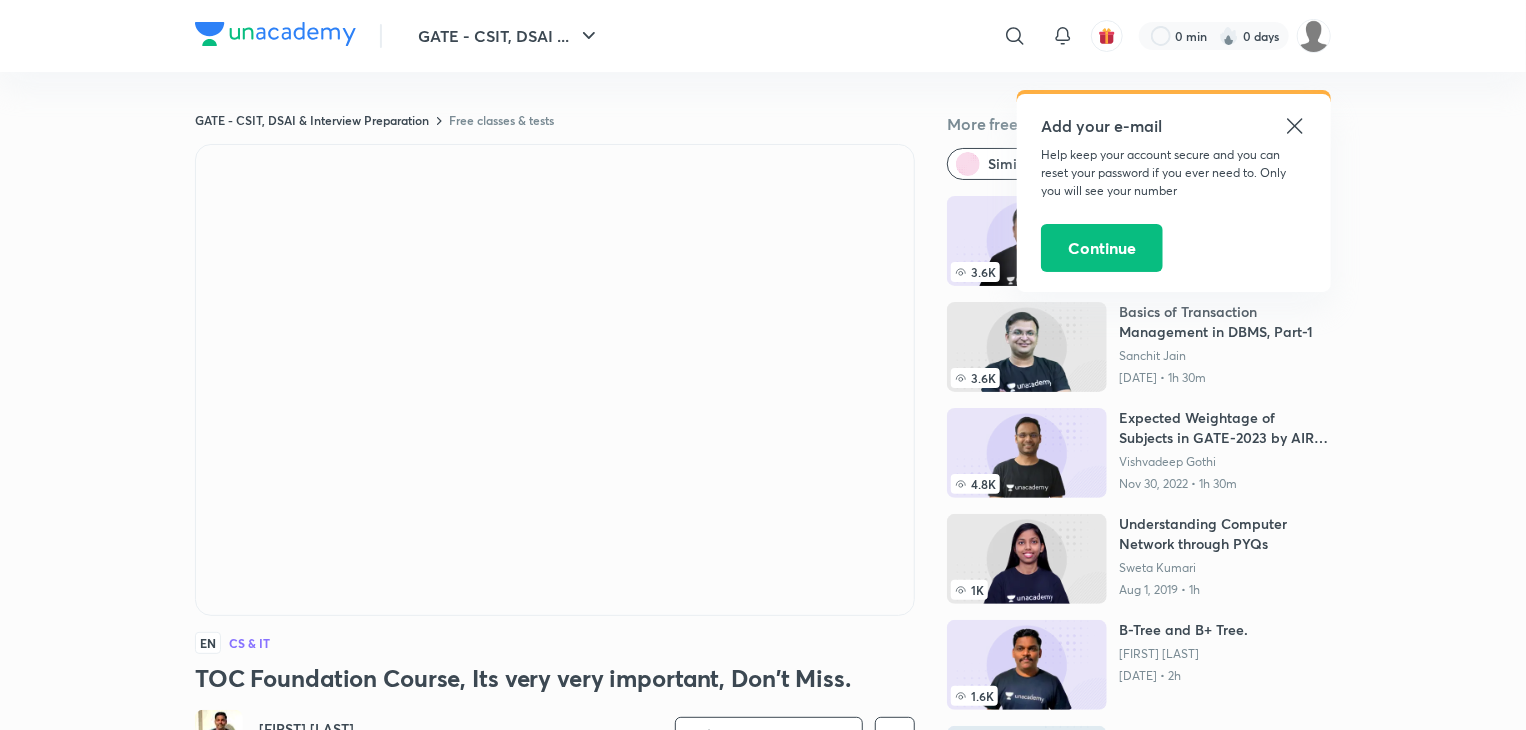 click 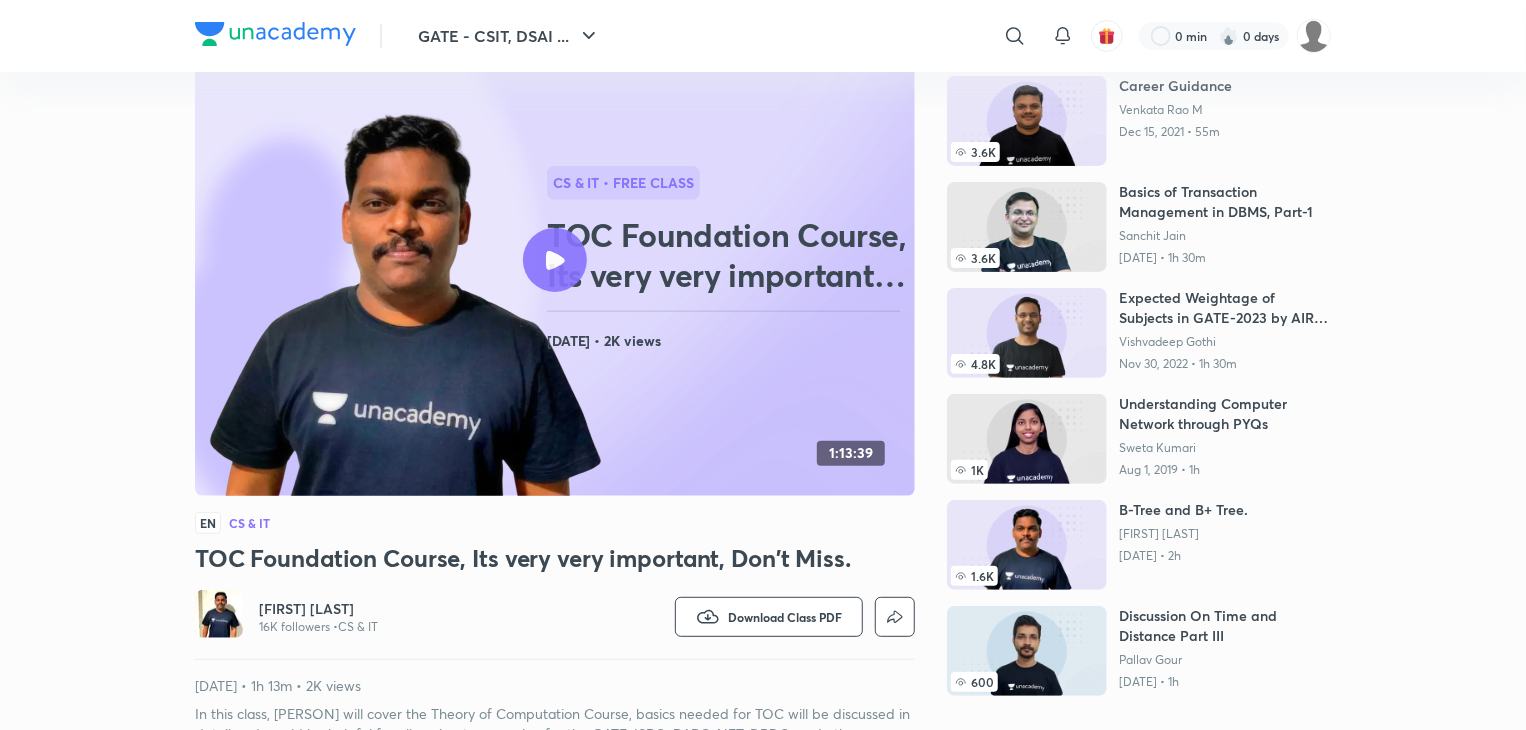 scroll, scrollTop: 127, scrollLeft: 0, axis: vertical 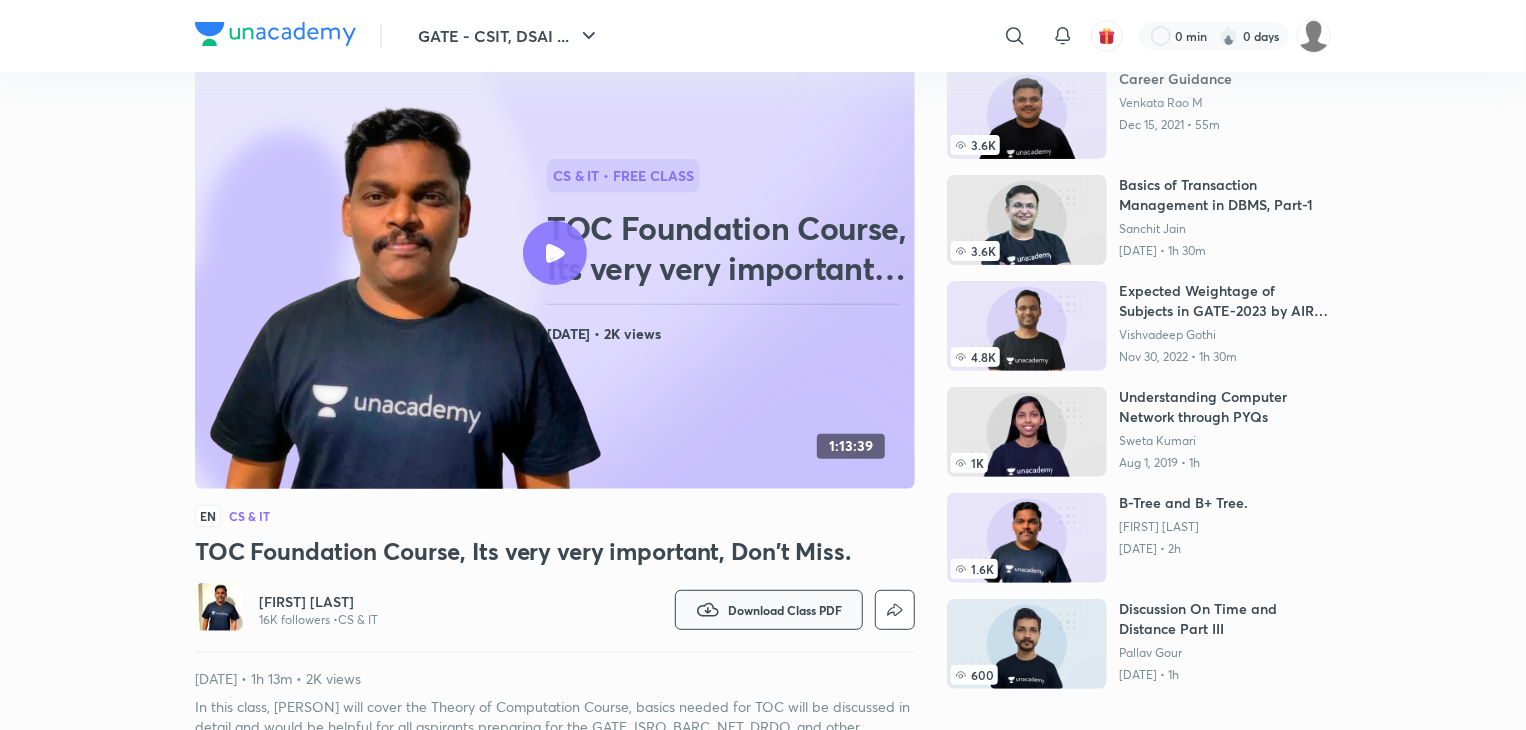 click on "Download Class PDF" at bounding box center [785, 610] 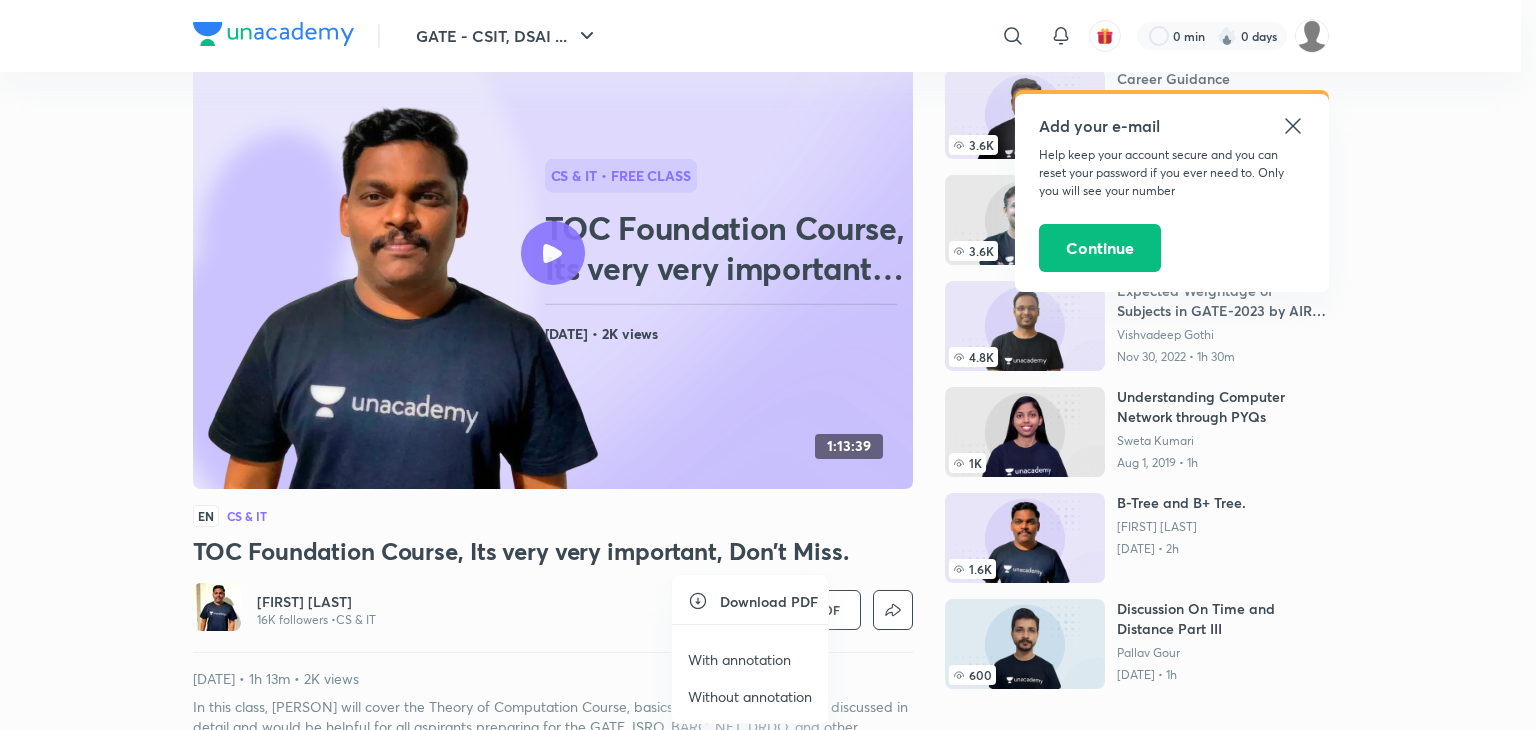 click on "With annotation" at bounding box center [739, 659] 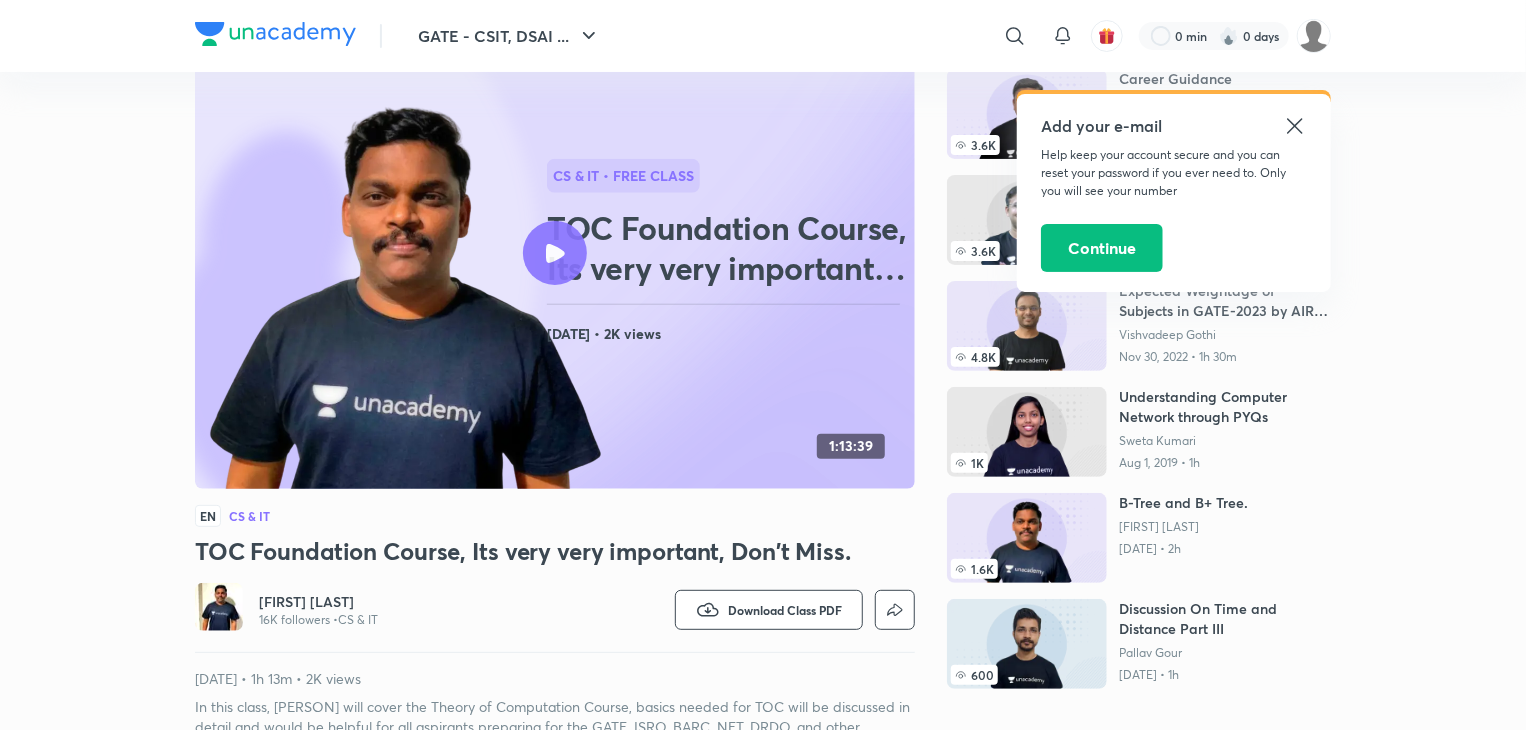 click on "GATE - CSIT, DSAI  ... ​ Add your e-mail Help keep your account secure and you can reset your password if you ever need to. Only you will see your number Continue 0 min 0 days GATE - CSIT, DSAI & Interview Preparation Free classes & tests More free classes Similar classes by Subbarao Lingamgu...   3.6K Career Guidance Venkata Rao M Dec 15, 2021 • 55m   3.6K Basics of Transaction Management in DBMS, Part-1 Sanchit Jain Oct 13, 2019 • 1h 30m   4.8K Expected Weightage of Subjects in GATE-2023 by AIR-19 Vishvadeep Gothi Nov 30, 2022 • 1h 30m   1K Understanding Computer Network through PYQs Sweta Kumari Aug 1, 2019 • 1h    1.6K B-Tree and B+ Tree. Subbarao Lingamgunta Dec 9, 2021 • 2h    600 Discussion On Time and Distance Part III Pallav Gour Aug 24, 2020 • 1h    3K Sunday Special Class | Ravindrababu Ravula Ravindrababu Ravula Sep 12, 2021 • 1h    1.1K Fast Track Course on Compiler Design | Just 5 Hours Mallesham Devasane Dec 13, 2020 • 5h  CS & IT    • free class Feb 17, 2021 • 2K views EN" at bounding box center [763, 977] 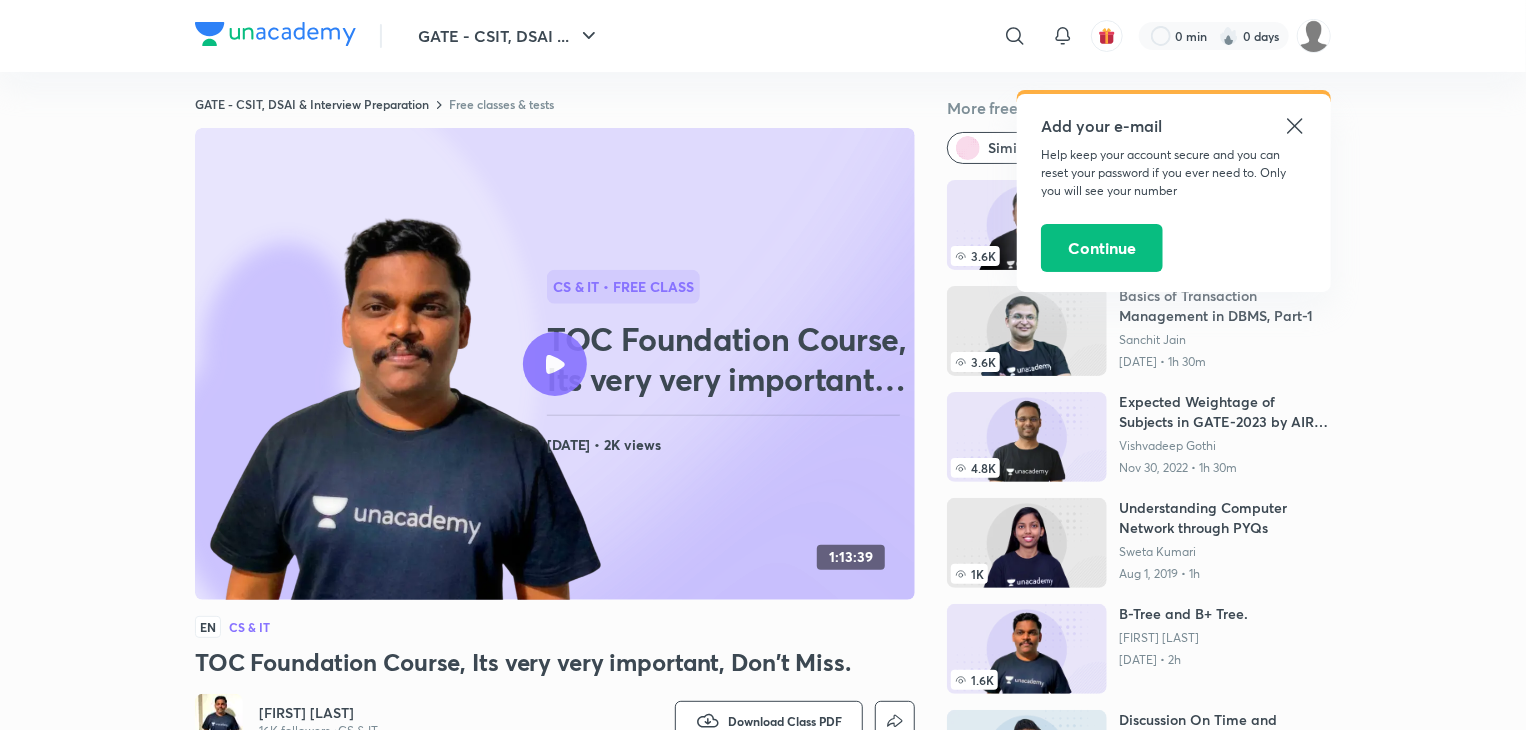 scroll, scrollTop: 0, scrollLeft: 0, axis: both 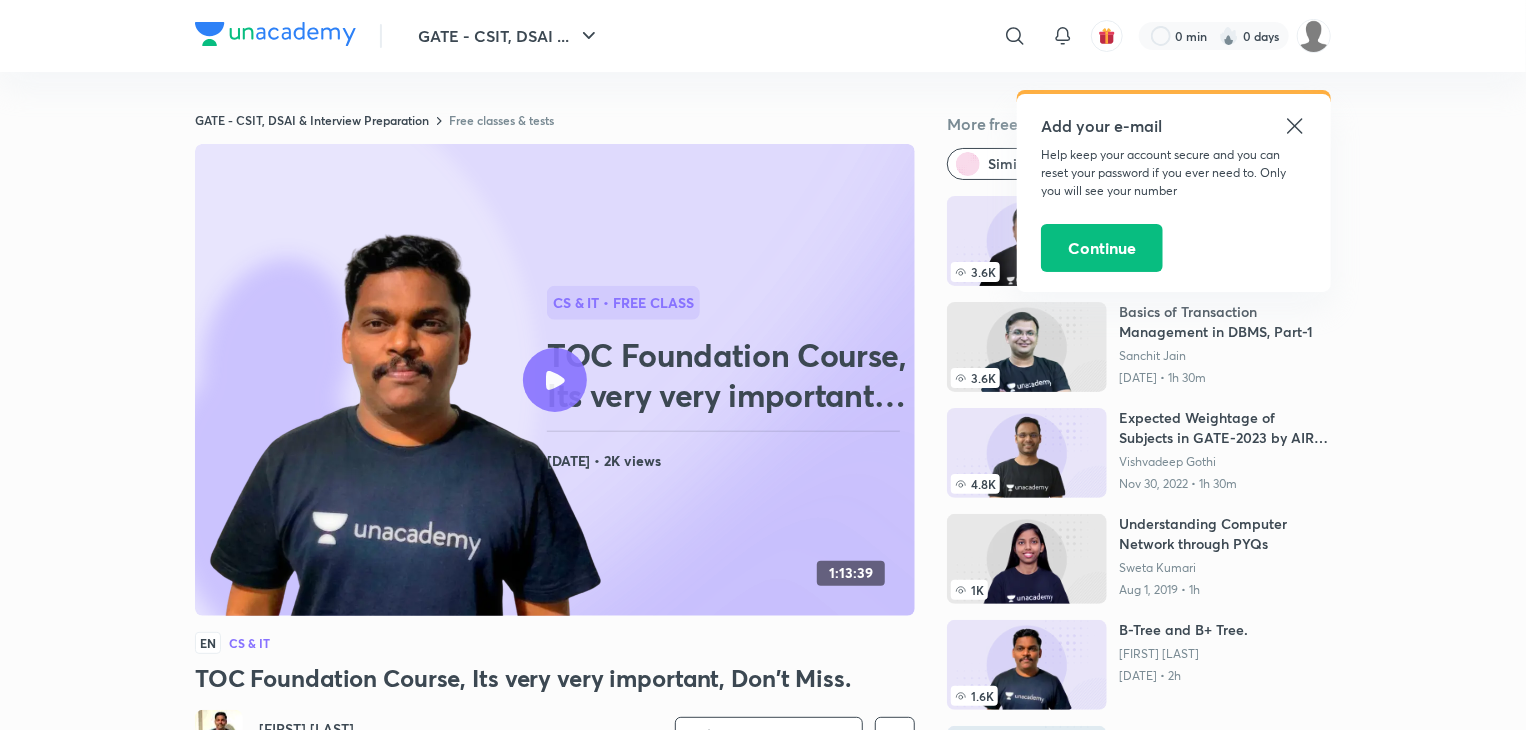 click 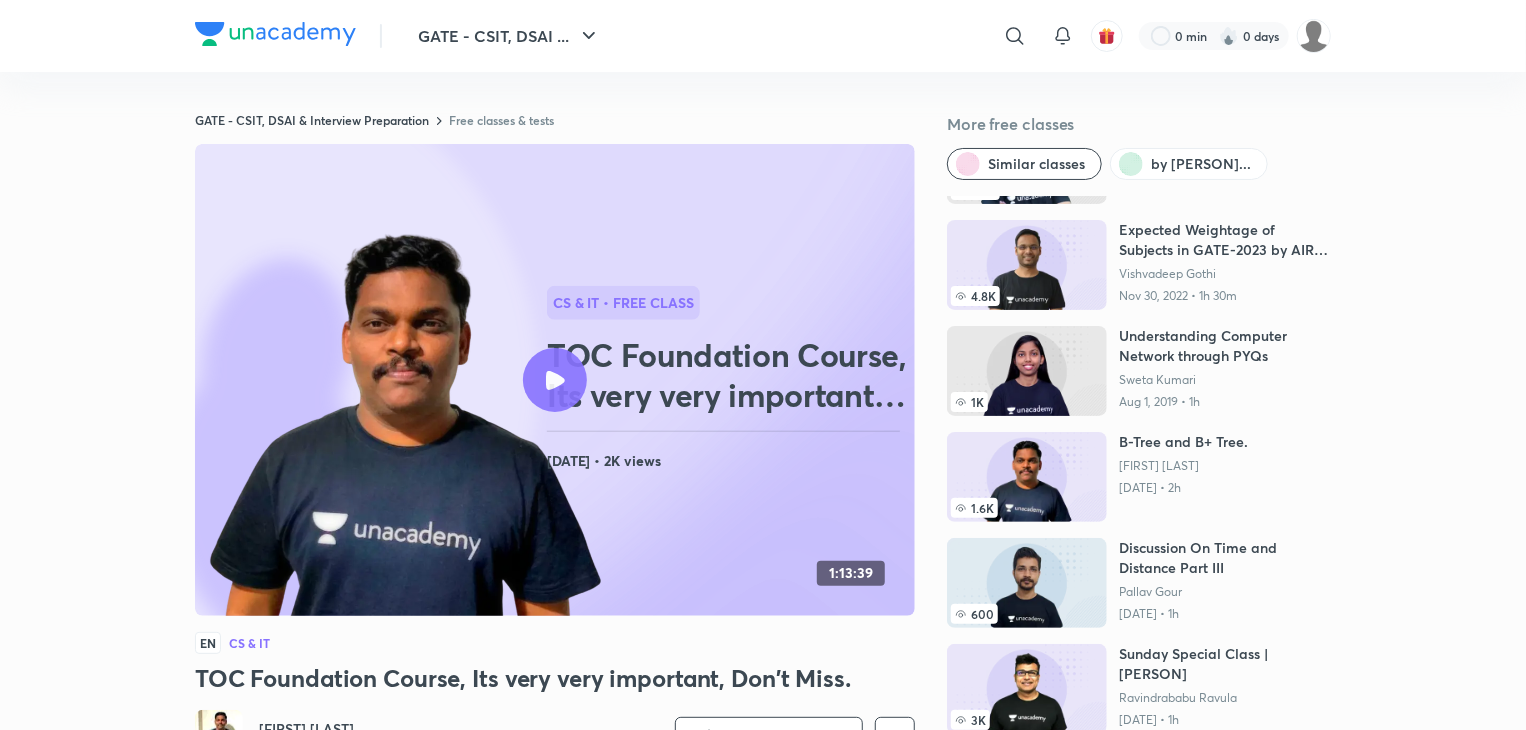 scroll, scrollTop: 227, scrollLeft: 0, axis: vertical 